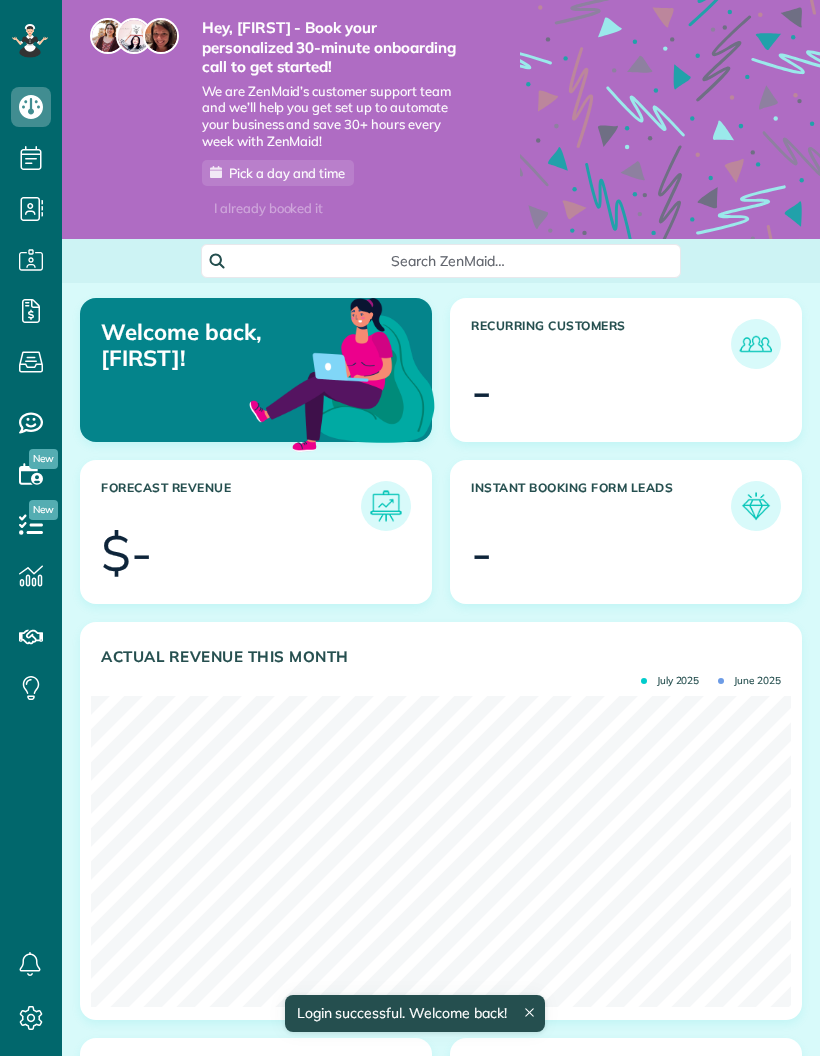 scroll, scrollTop: 0, scrollLeft: 0, axis: both 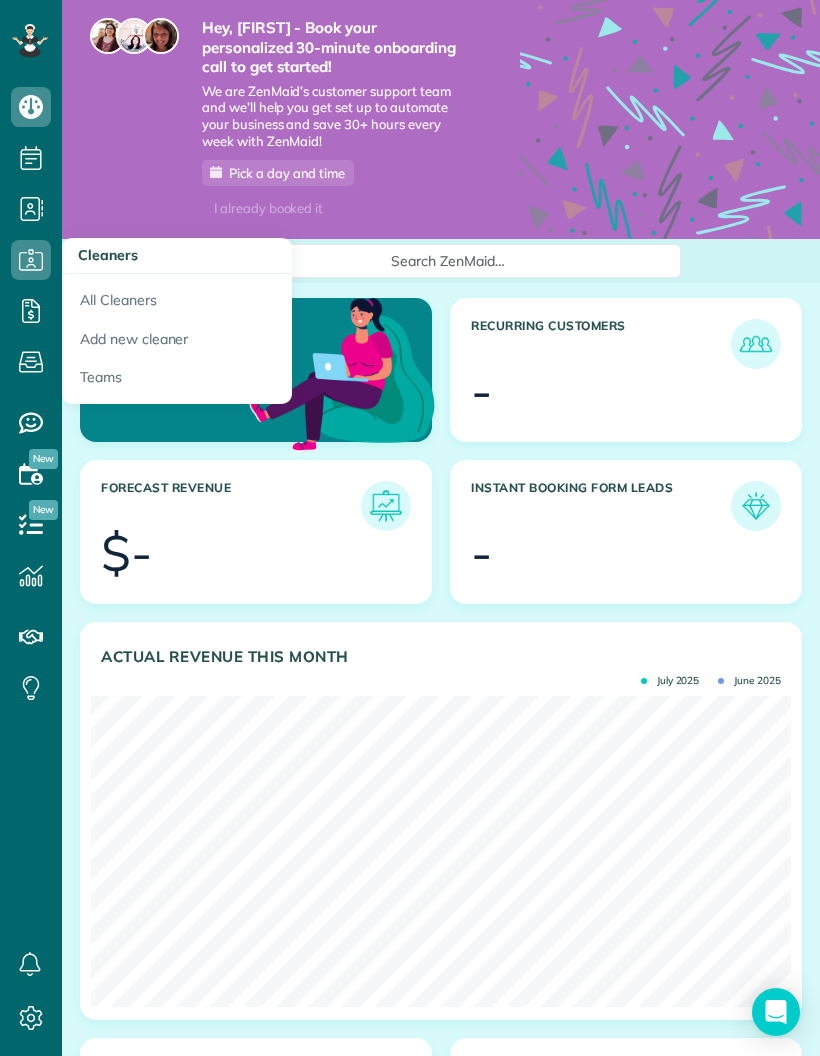 click at bounding box center (31, 311) 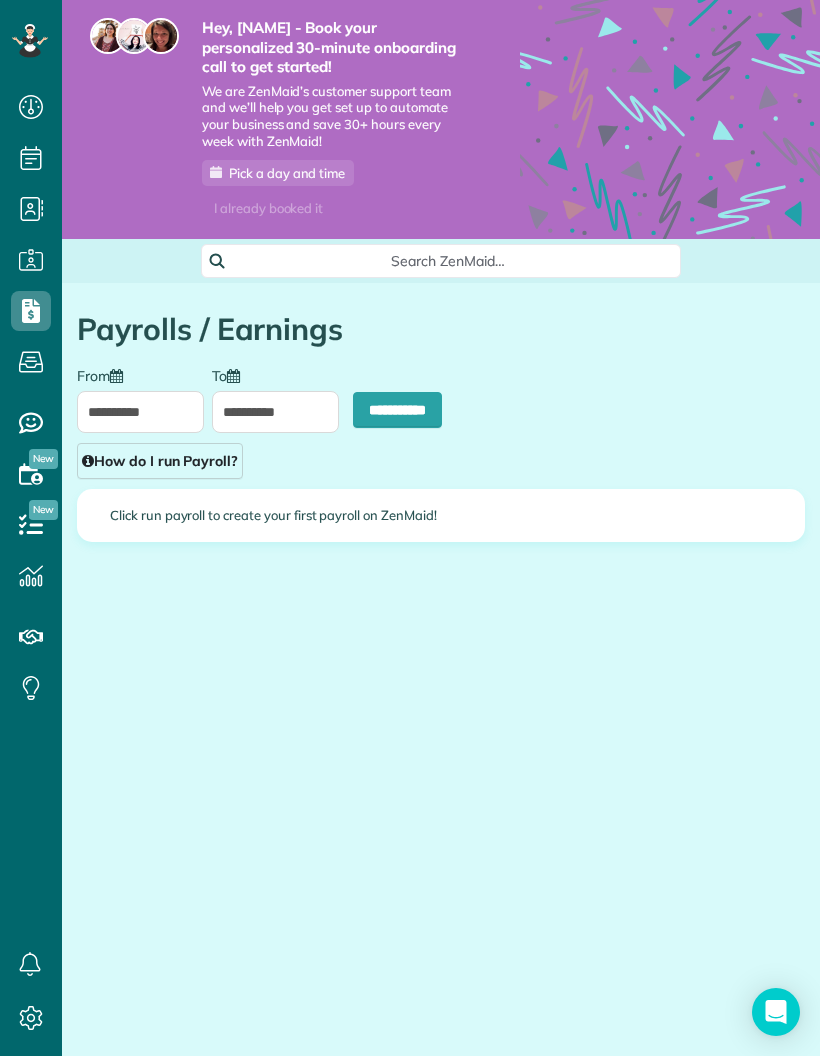 scroll, scrollTop: 0, scrollLeft: 0, axis: both 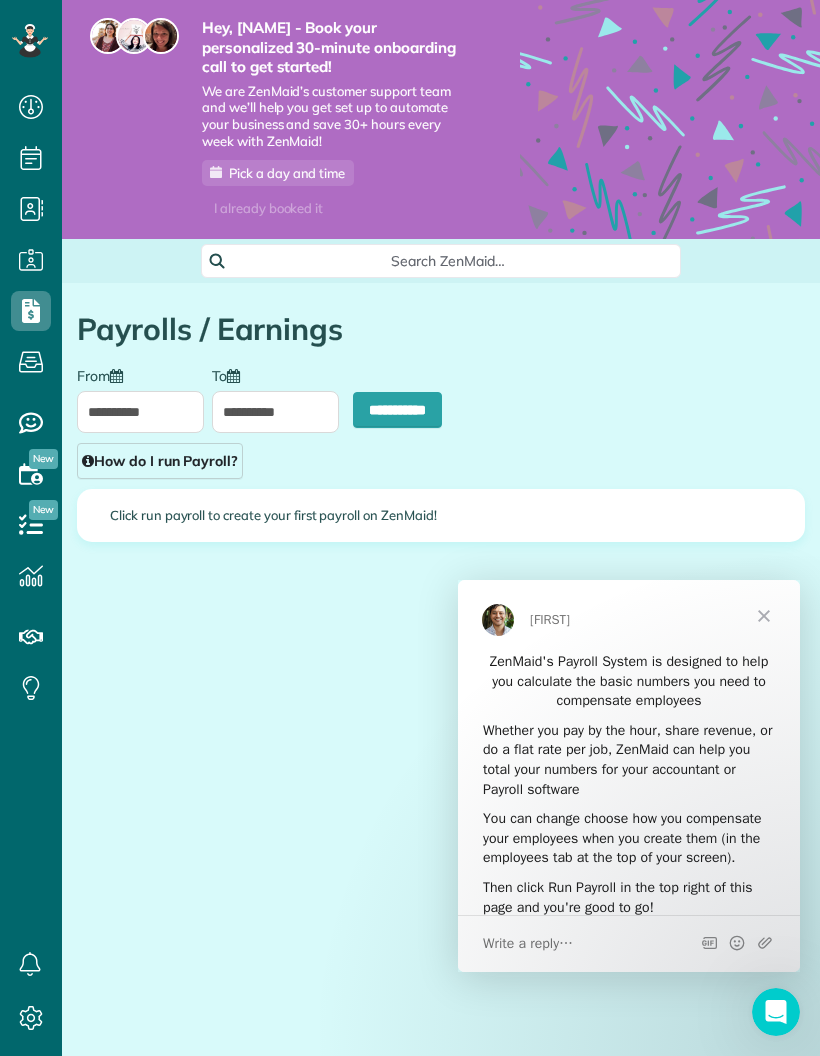 click on "How do I run Payroll?" at bounding box center [160, 461] 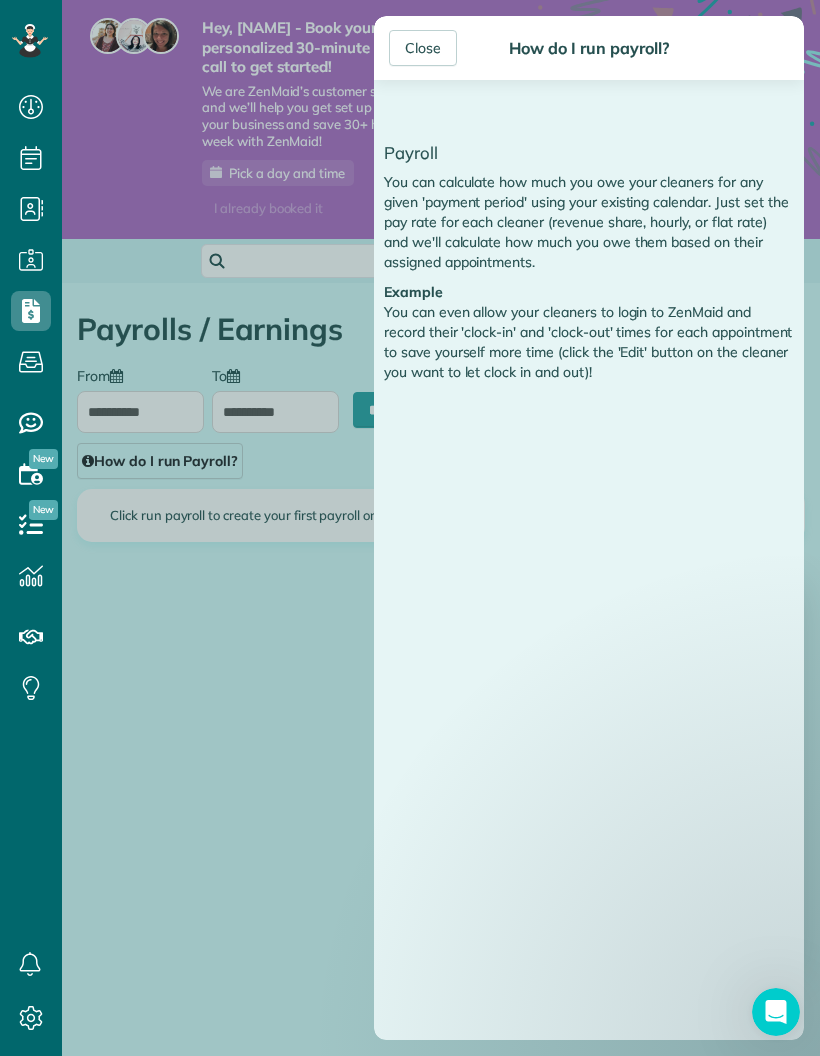 click on "Close
How do I run payroll?
Payroll
You can calculate how much you owe your cleaners for any given 'payment period' using your existing calendar. Just set the pay rate for each cleaner (revenue share, hourly, or flat rate) and we'll calculate how much you owe them based on their assigned appointments.
Example
You can even allow your cleaners to login to ZenMaid and record their 'clock-in' and 'clock-out' times for each appointment to save yourself more time (click the 'Edit' button on the cleaner you want to let clock in and out)!" at bounding box center (410, 528) 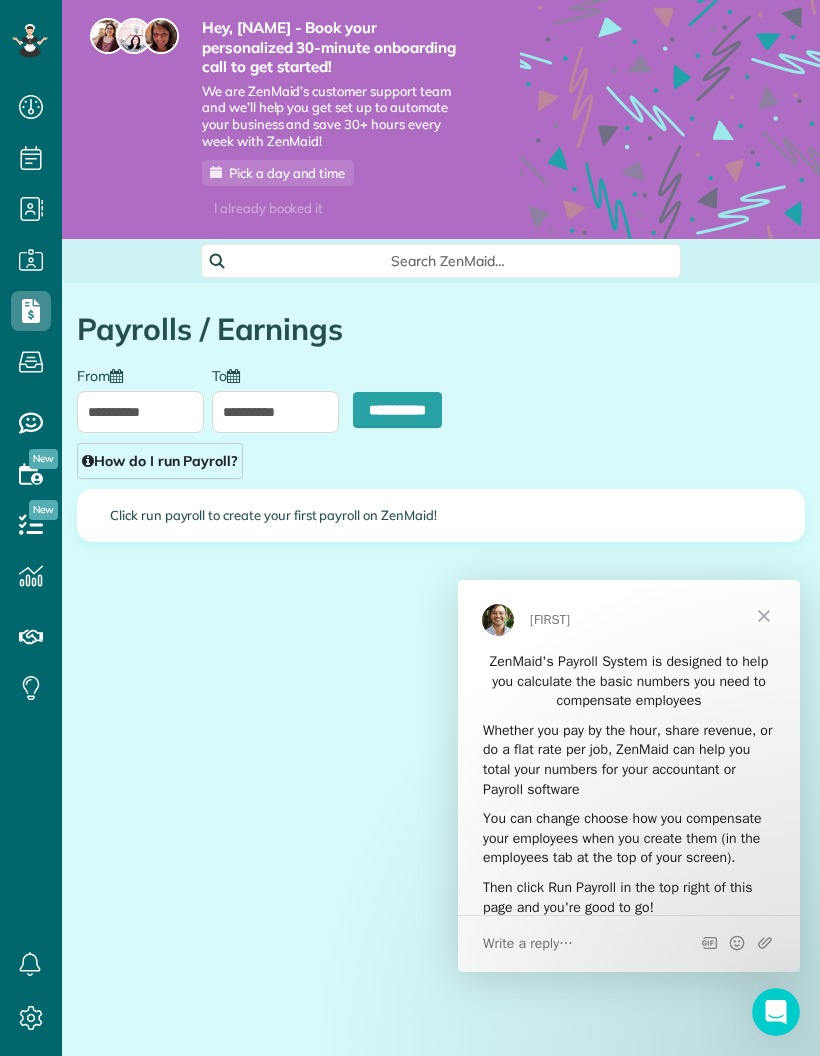 click on "**********" at bounding box center (397, 410) 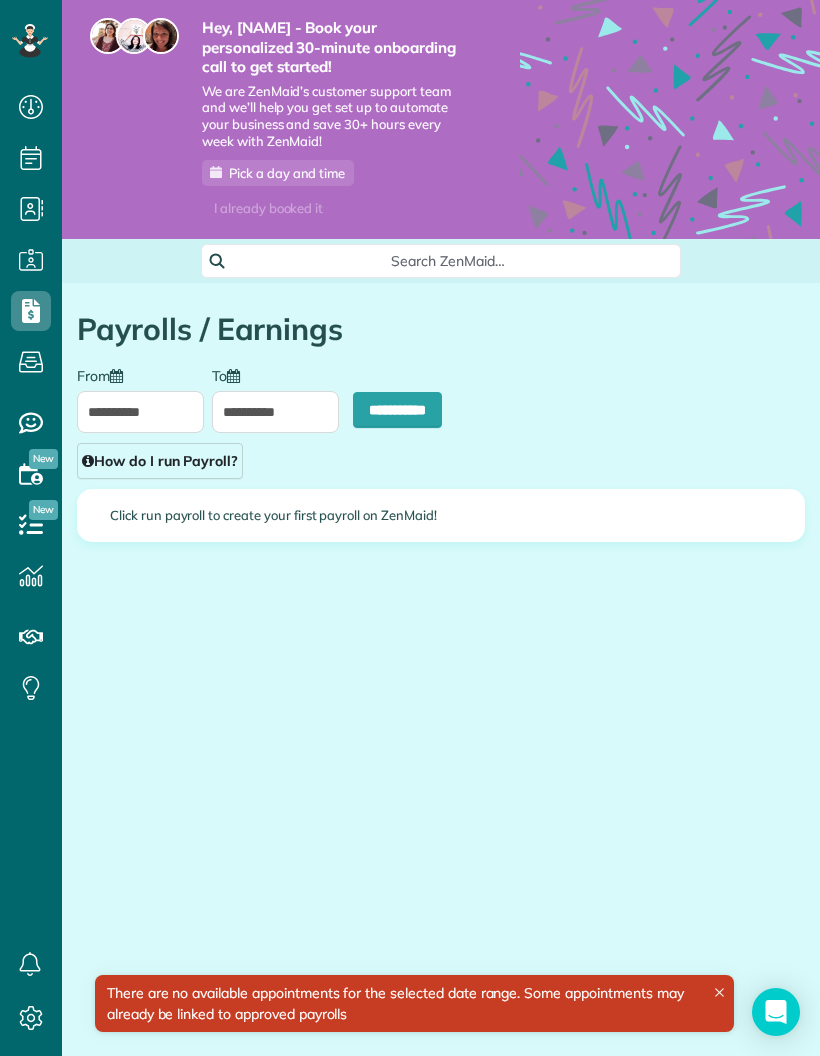 scroll, scrollTop: 0, scrollLeft: 0, axis: both 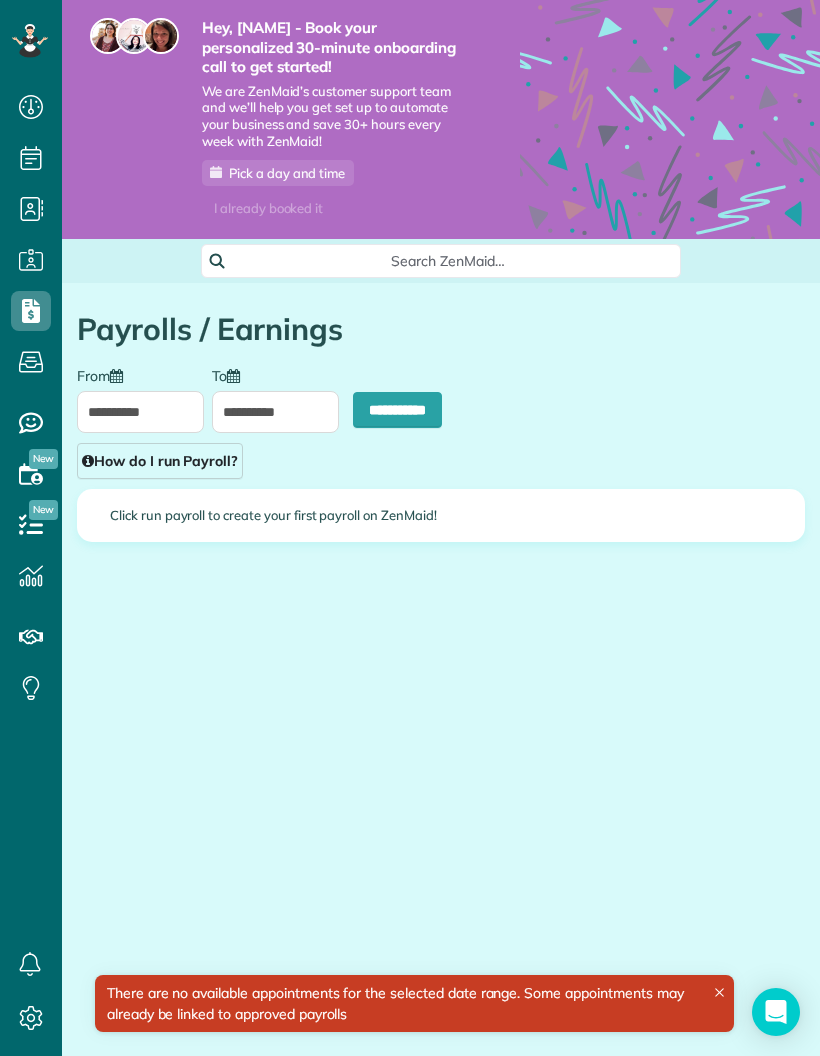 click on "Click run payroll to create your first payroll on ZenMaid!" at bounding box center [441, 515] 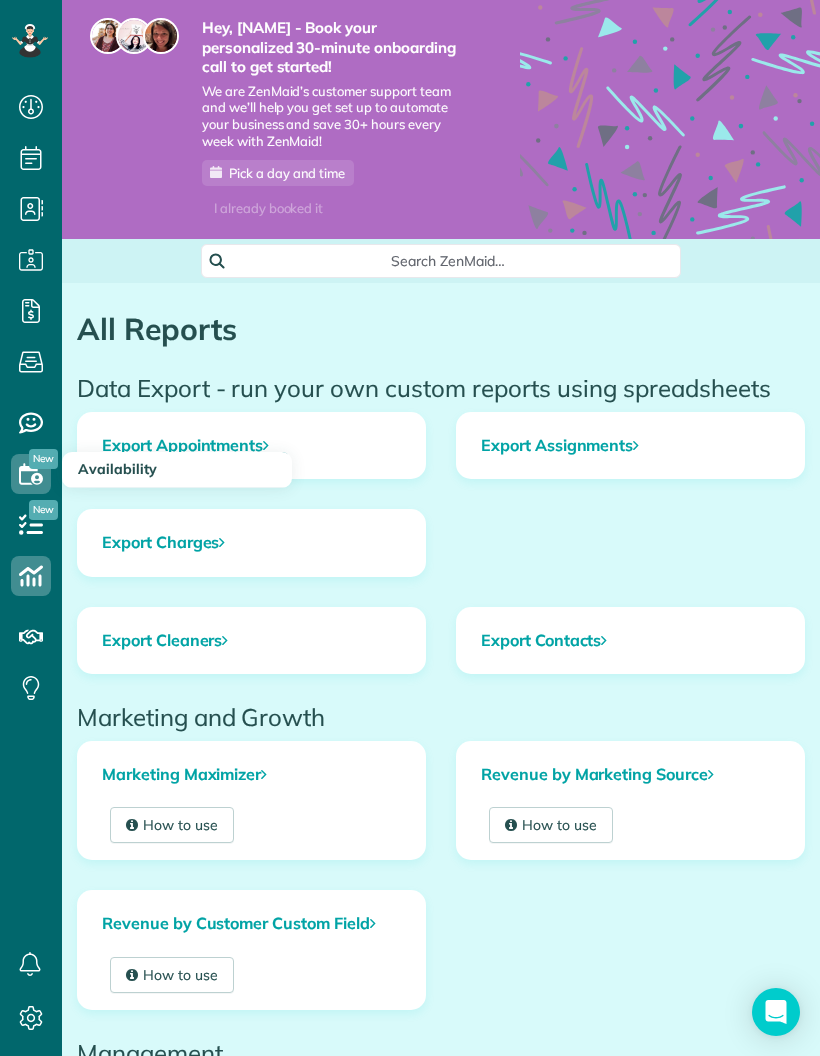 scroll, scrollTop: 0, scrollLeft: 0, axis: both 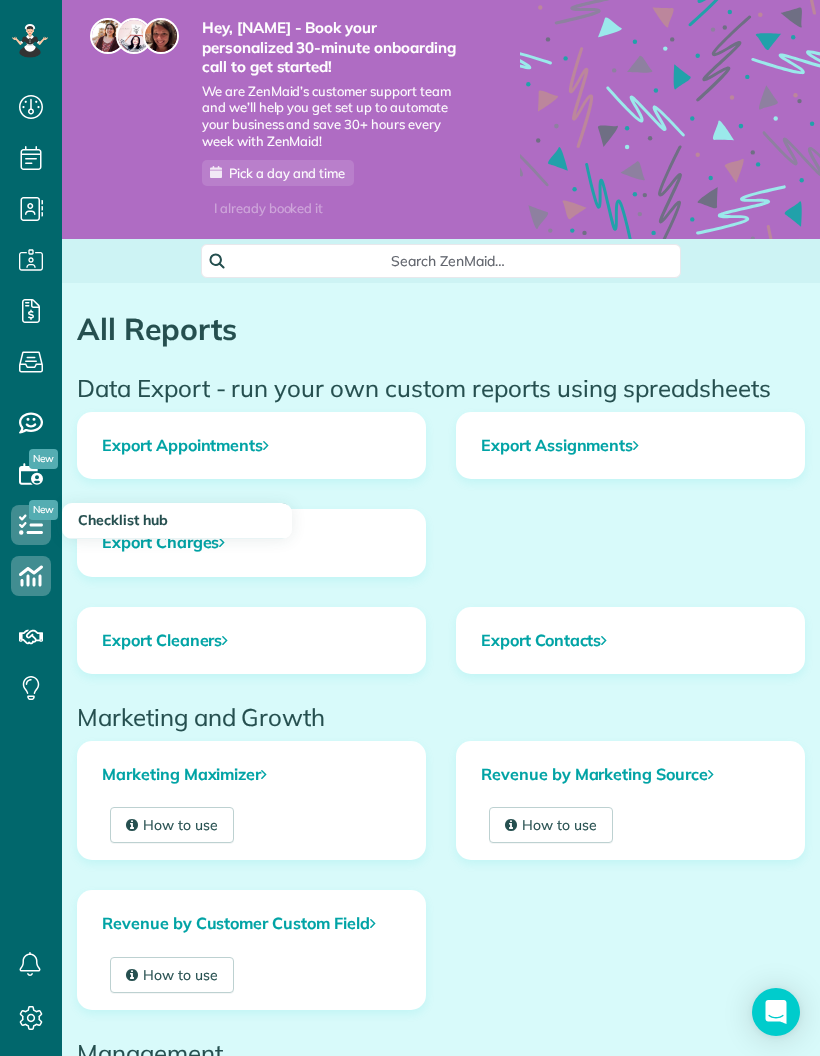 click at bounding box center (31, 525) 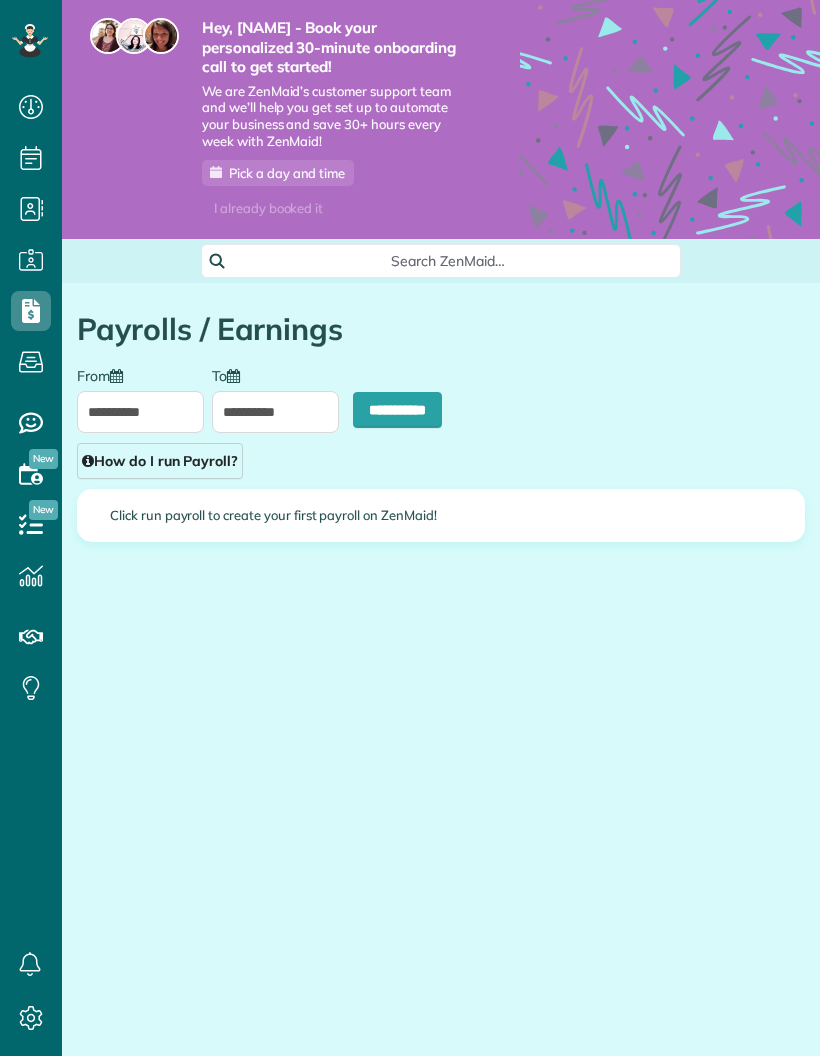 scroll, scrollTop: 0, scrollLeft: 0, axis: both 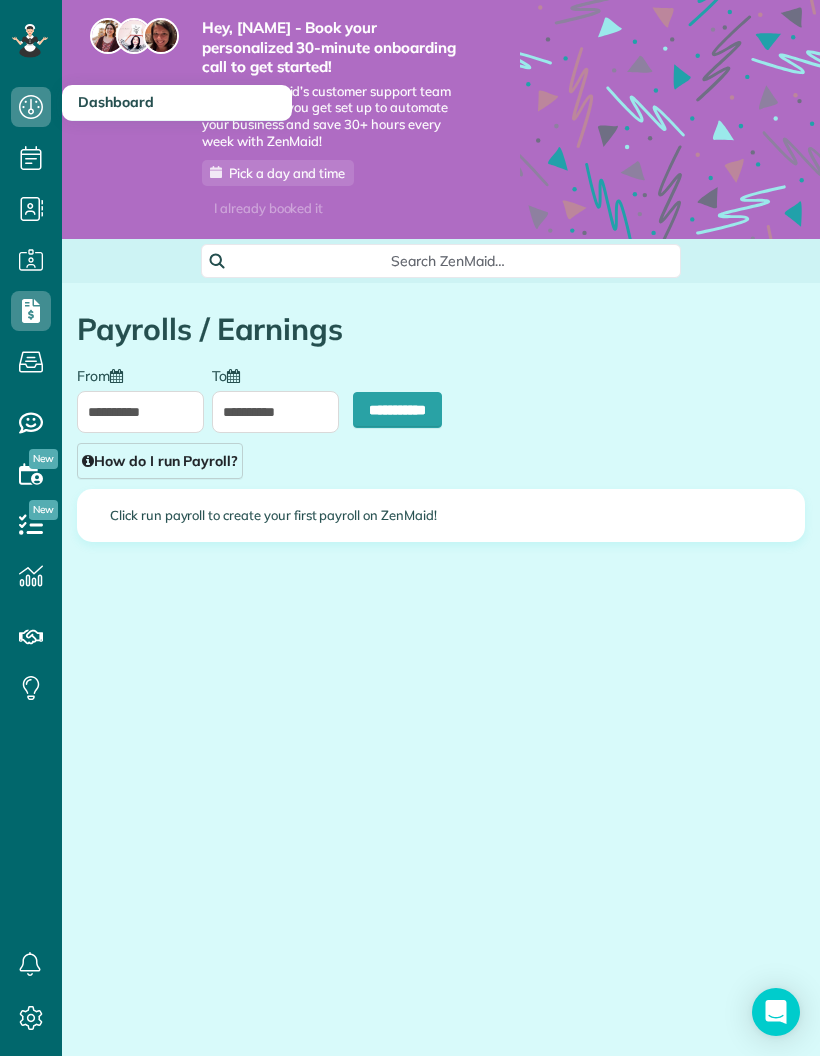 click at bounding box center [31, 107] 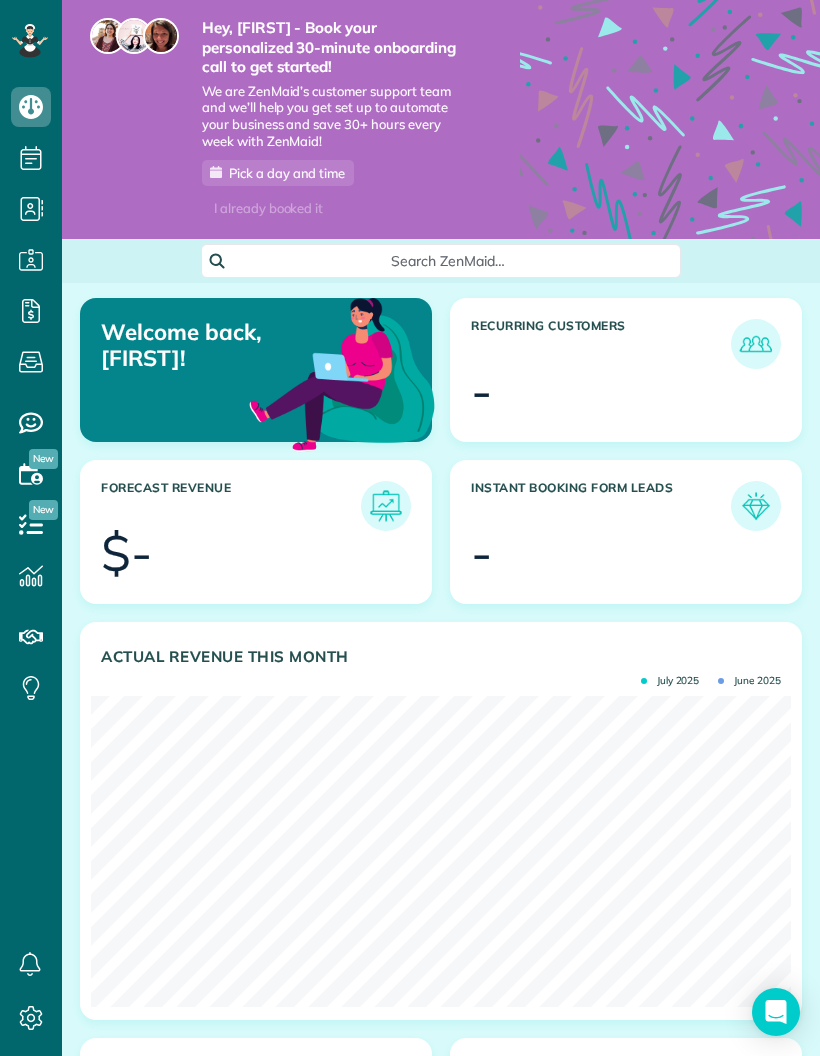 scroll, scrollTop: 0, scrollLeft: 0, axis: both 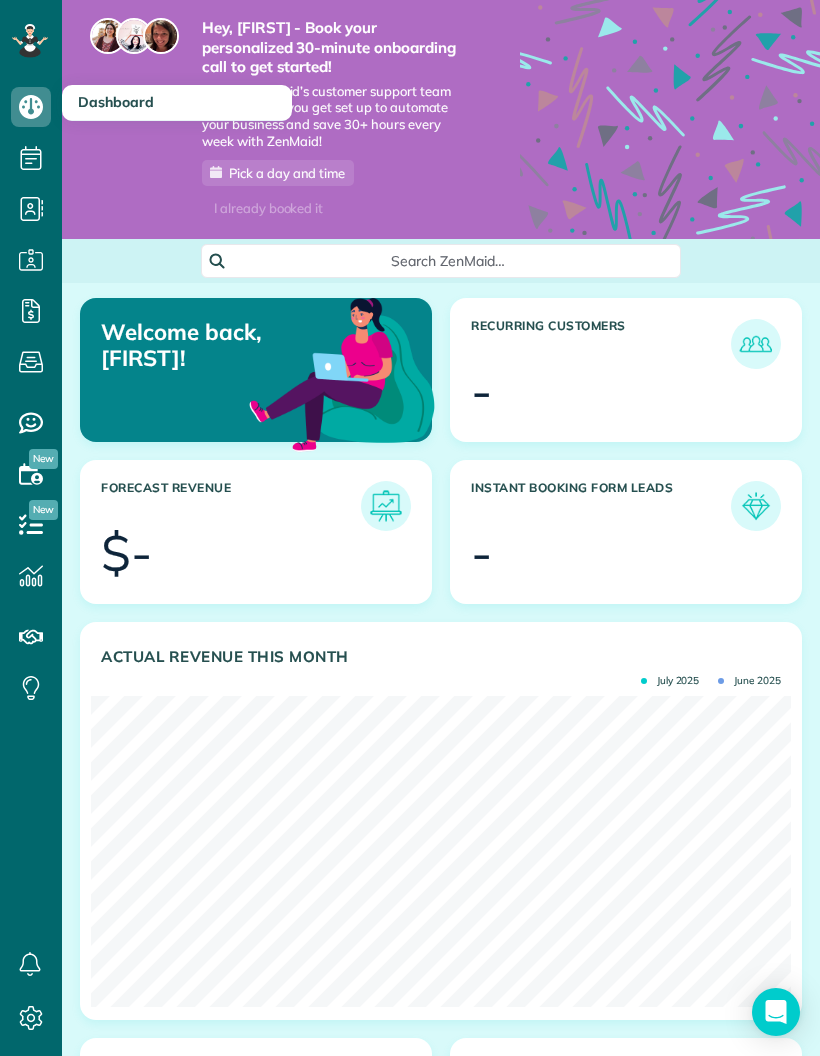 click at bounding box center (31, 107) 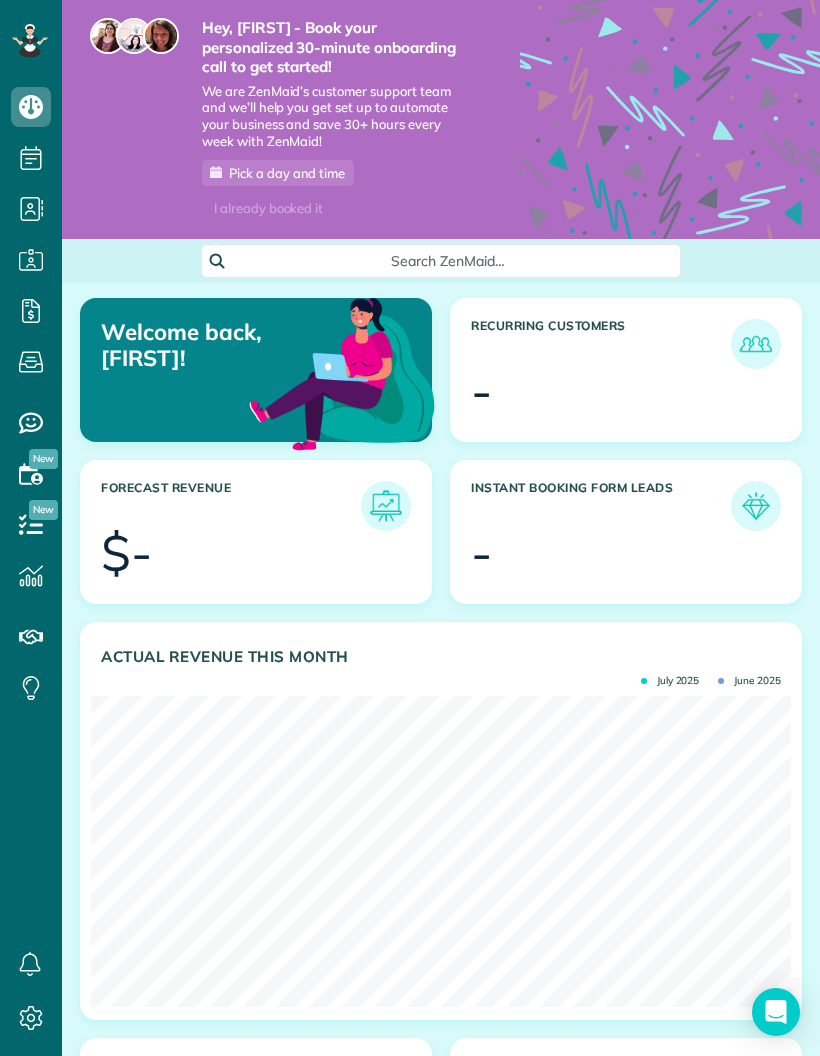 scroll, scrollTop: 0, scrollLeft: 0, axis: both 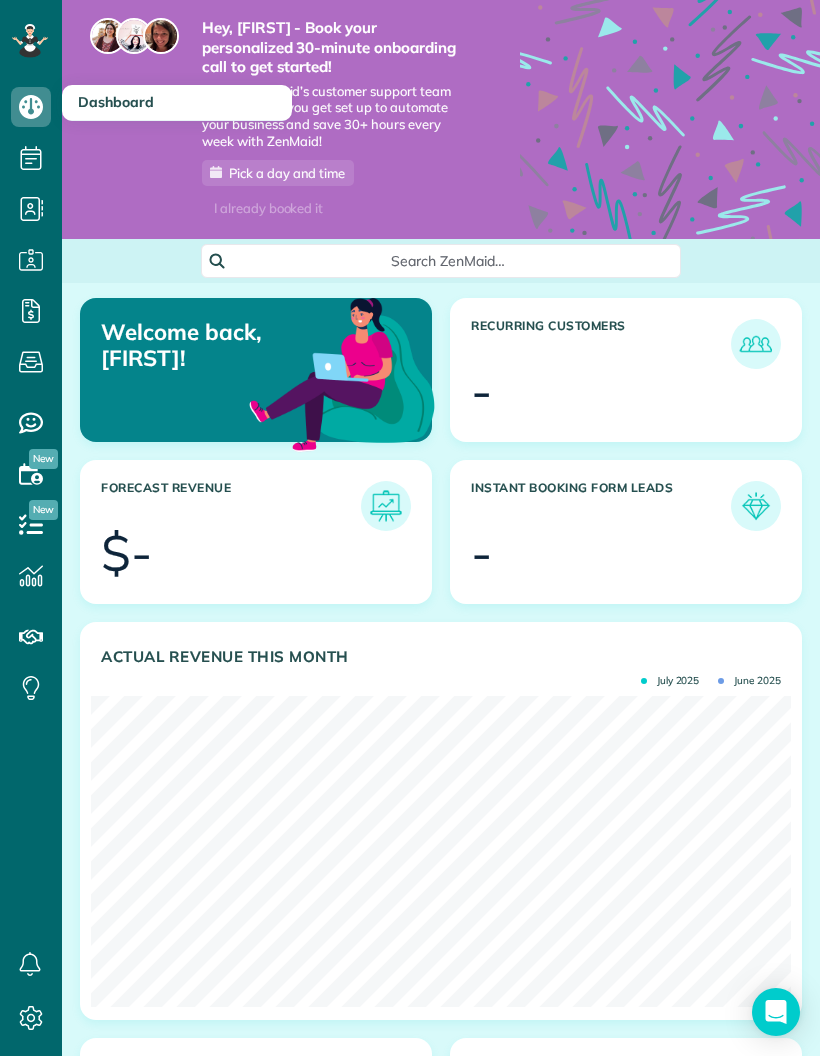 click at bounding box center [31, 107] 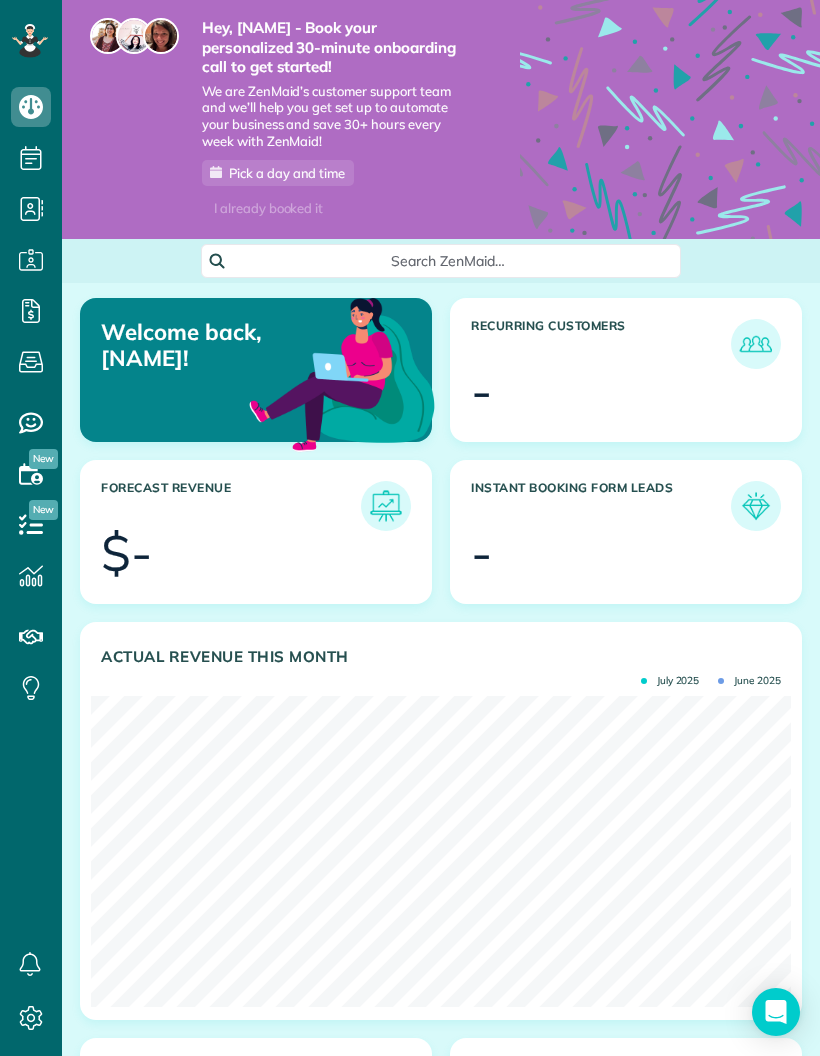 scroll, scrollTop: 0, scrollLeft: 0, axis: both 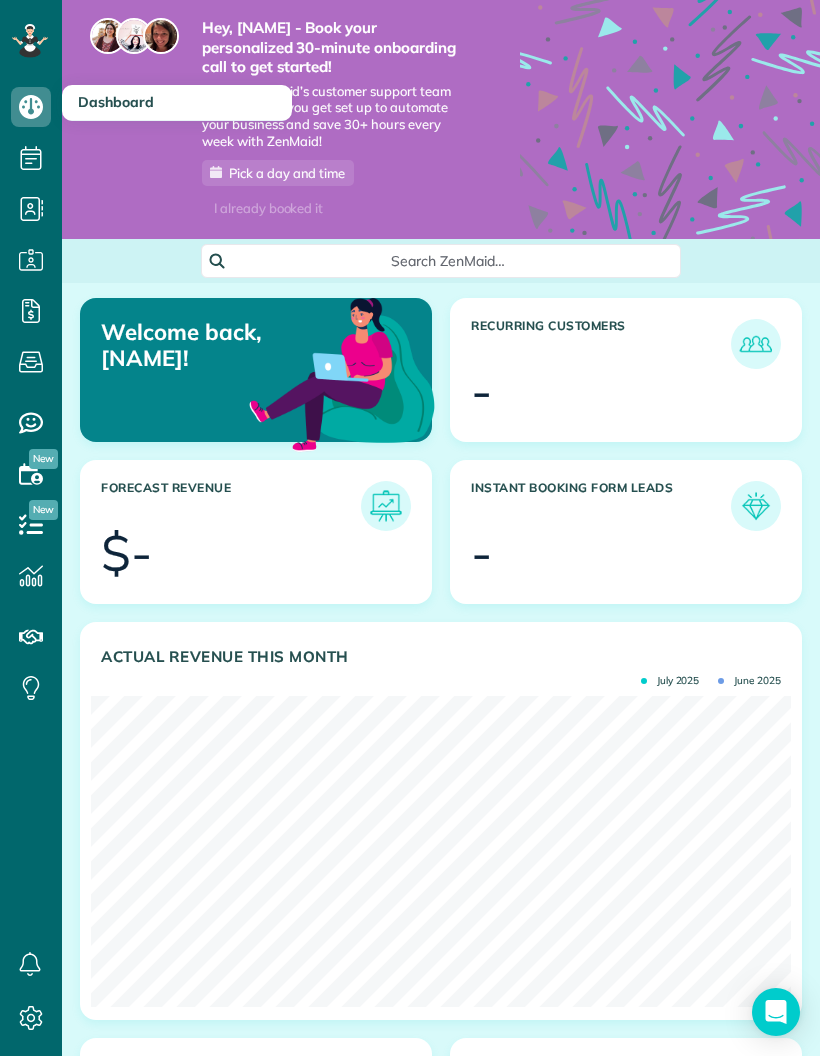 click at bounding box center (31, 107) 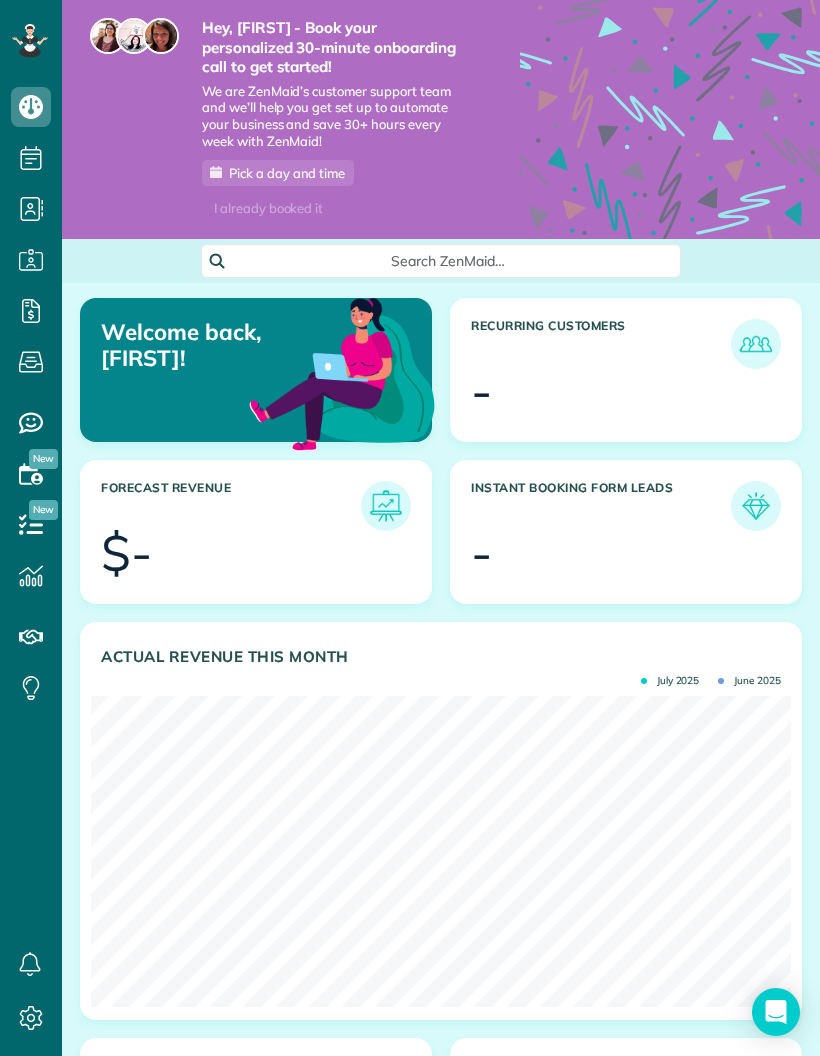 scroll, scrollTop: 0, scrollLeft: 0, axis: both 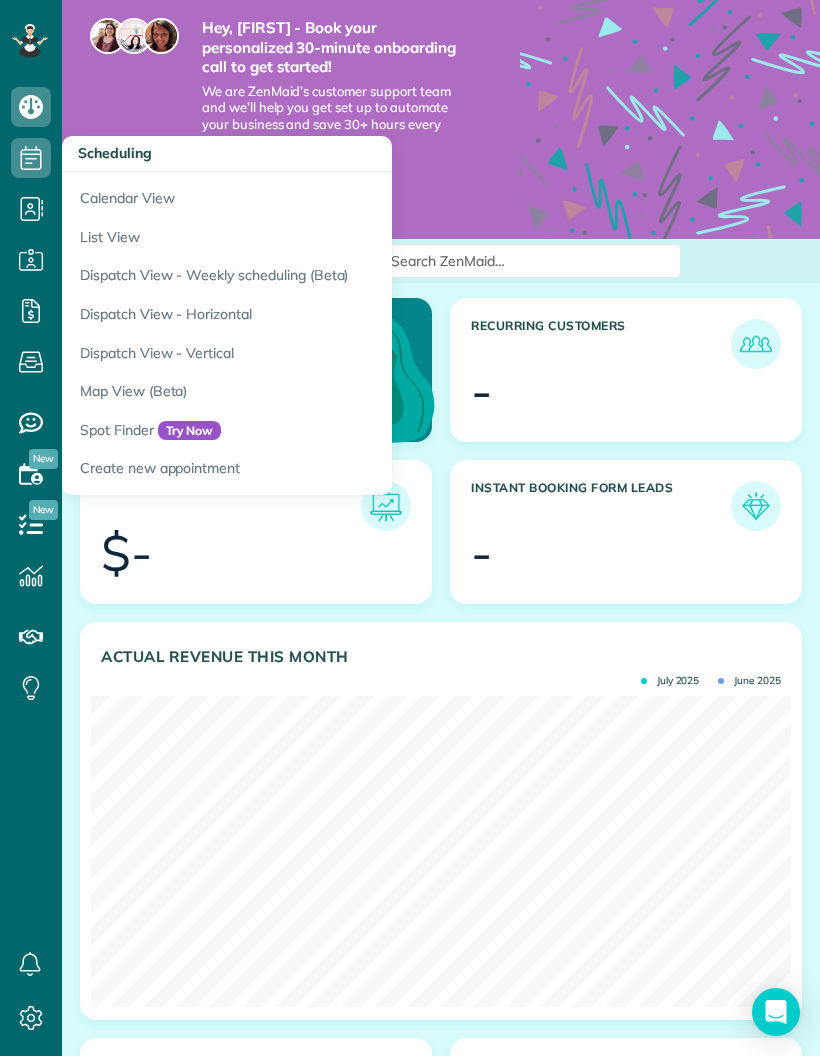 click at bounding box center (31, 158) 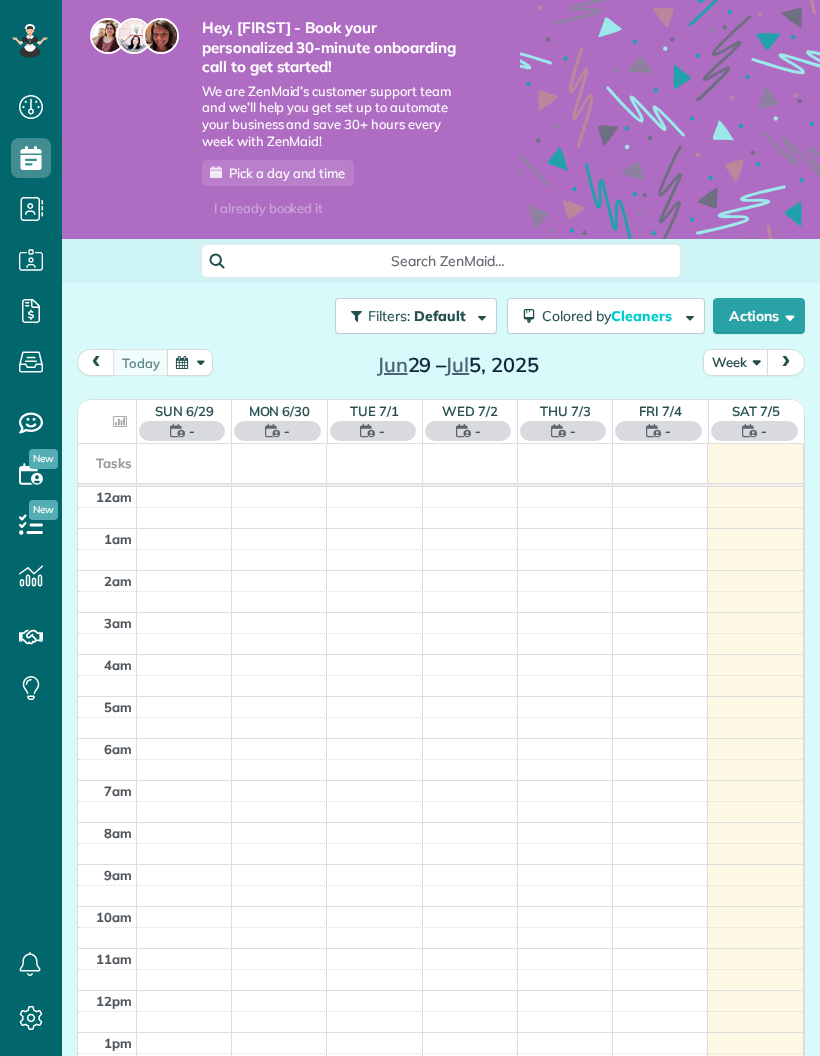 scroll, scrollTop: 0, scrollLeft: 0, axis: both 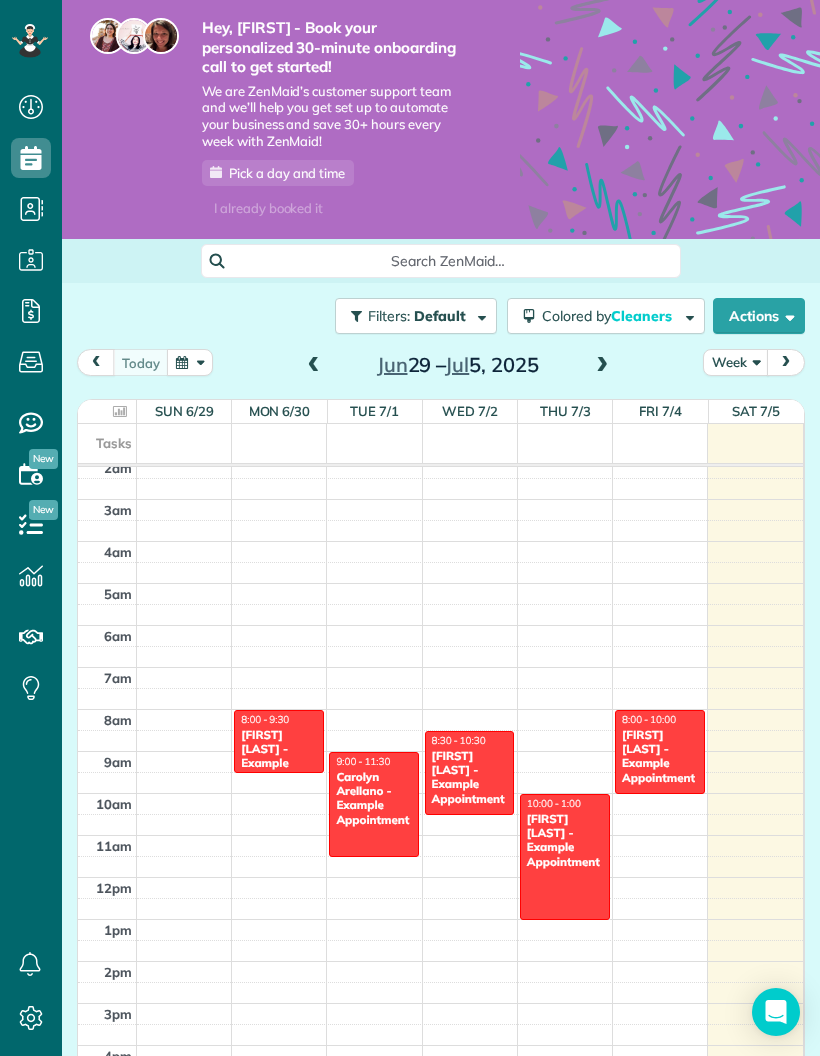 click on "Dashboard" at bounding box center (31, 127) 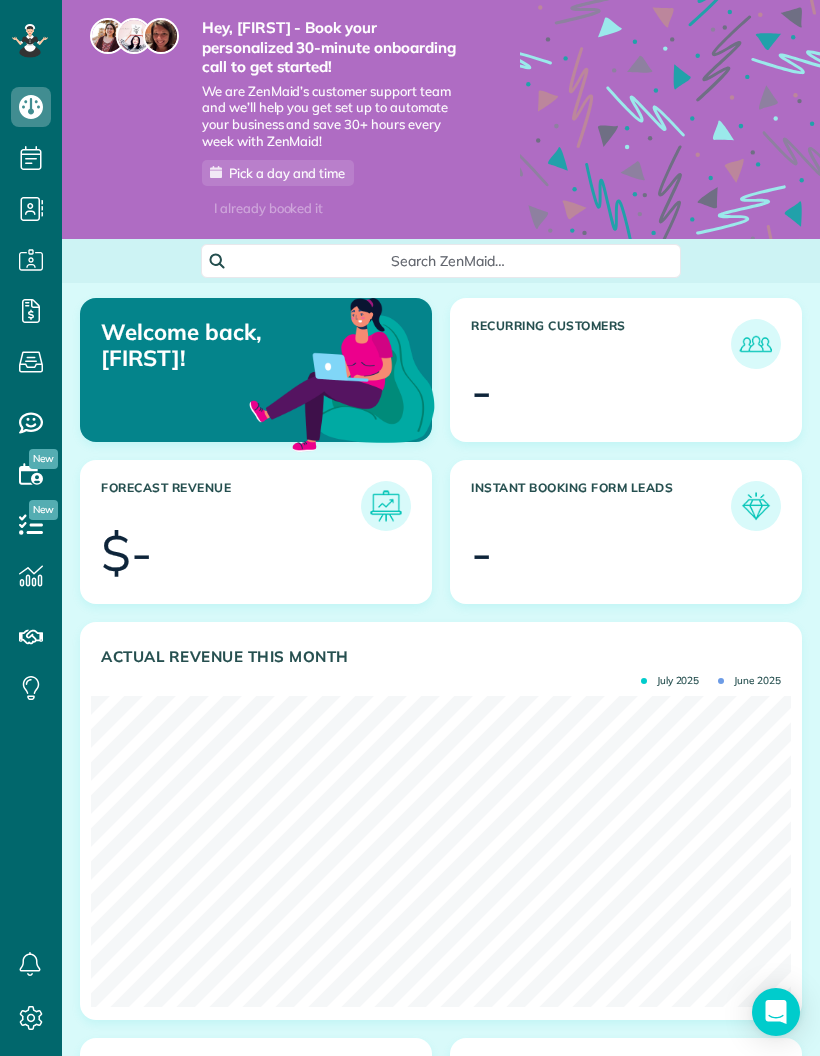 scroll, scrollTop: 0, scrollLeft: 0, axis: both 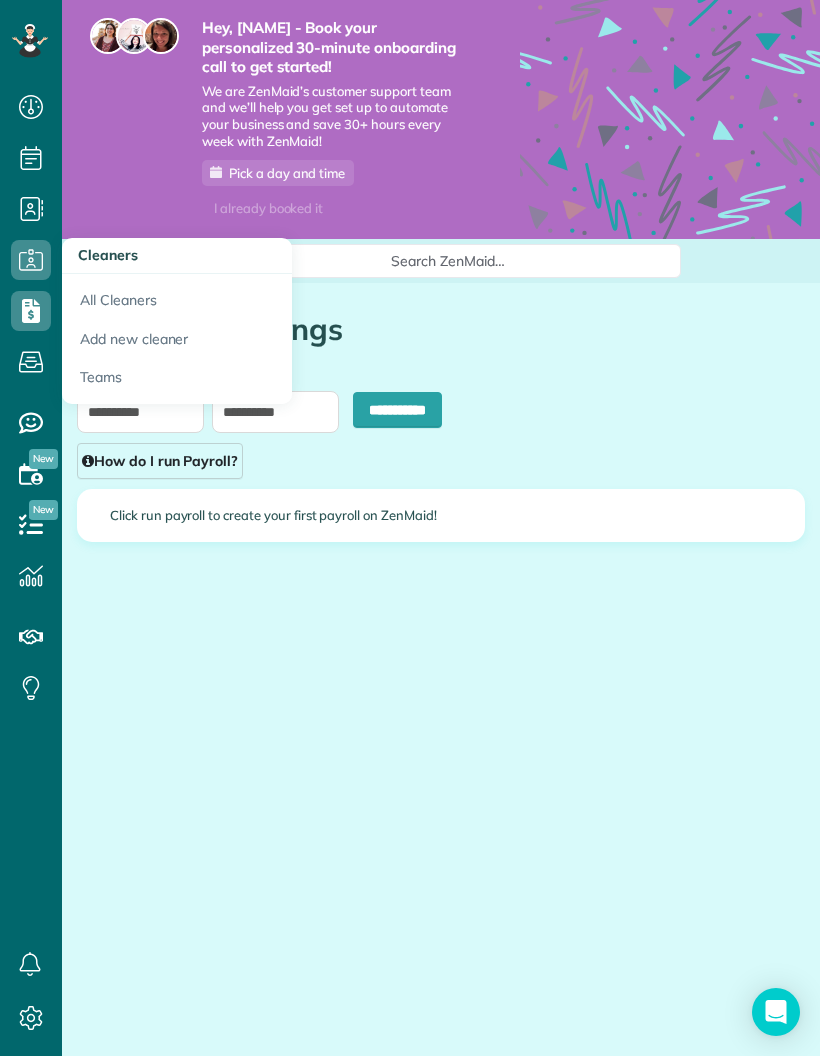 click at bounding box center (31, 260) 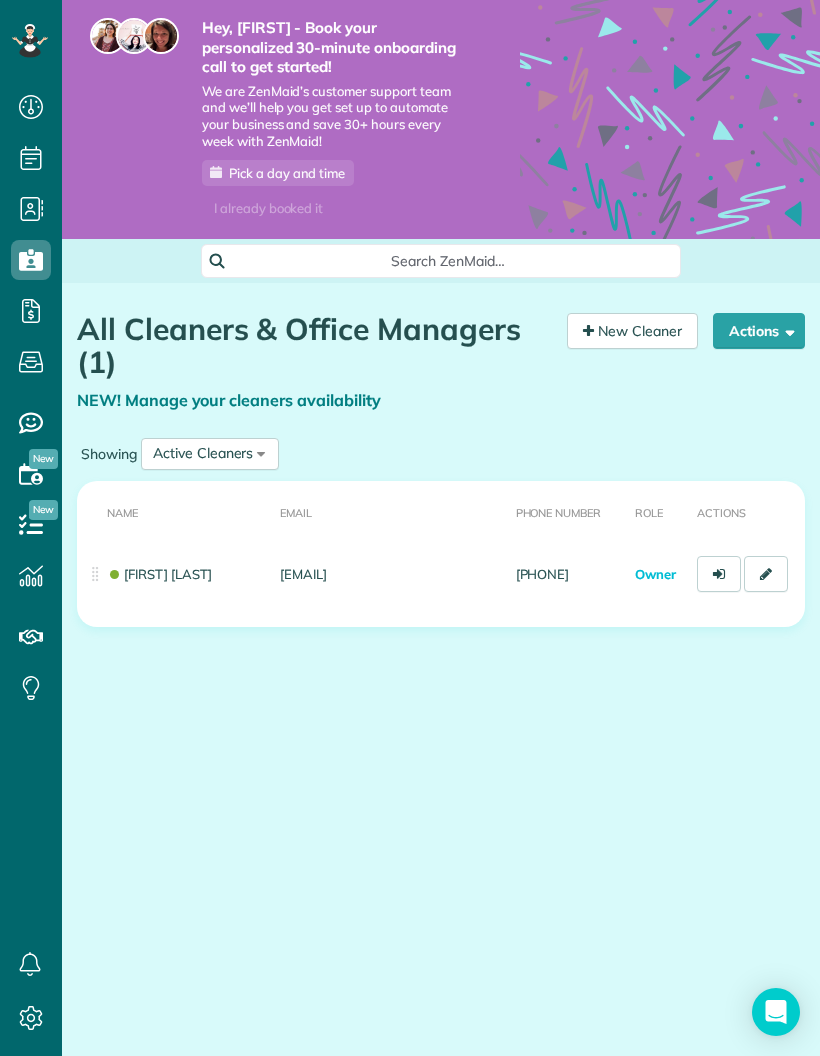 scroll, scrollTop: 0, scrollLeft: 0, axis: both 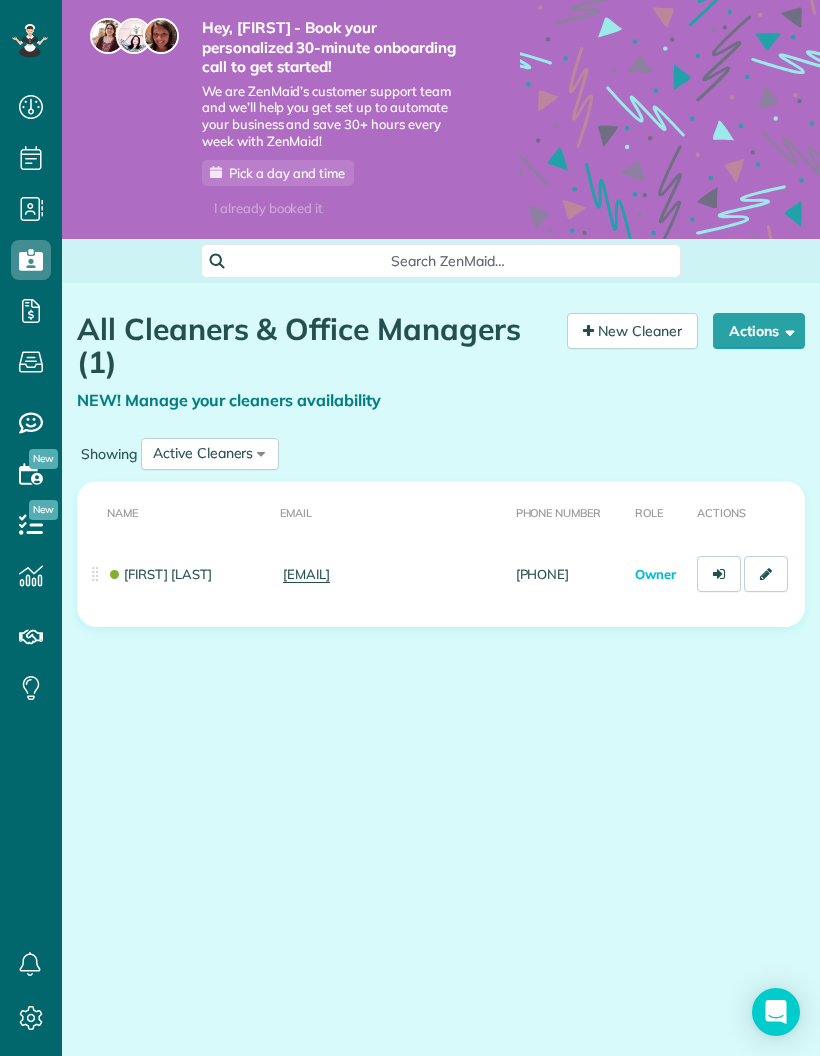 click at bounding box center (31, 107) 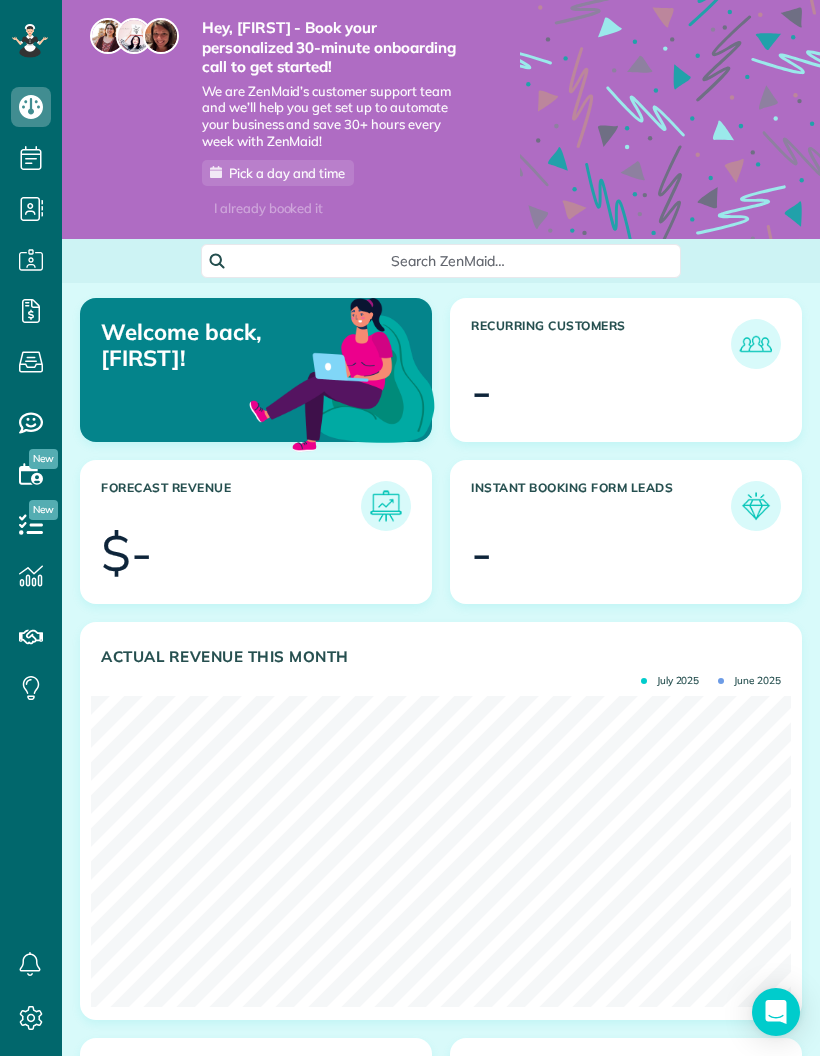 scroll, scrollTop: 0, scrollLeft: 0, axis: both 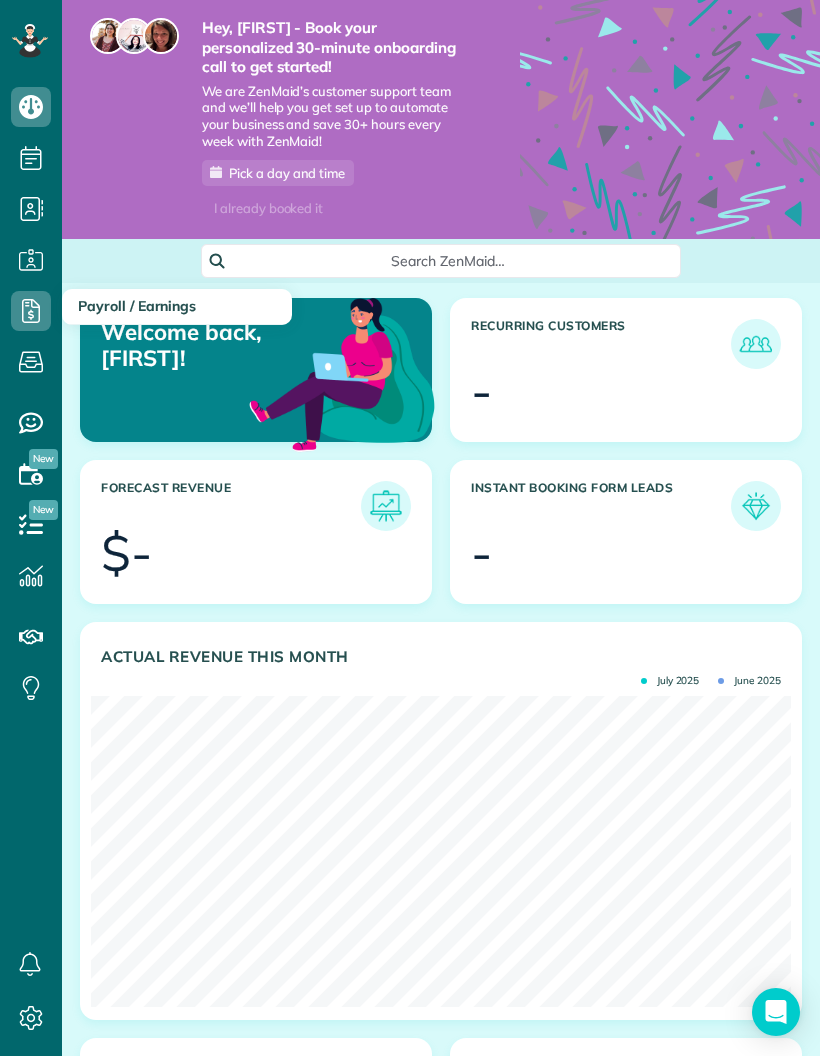 click at bounding box center (31, 311) 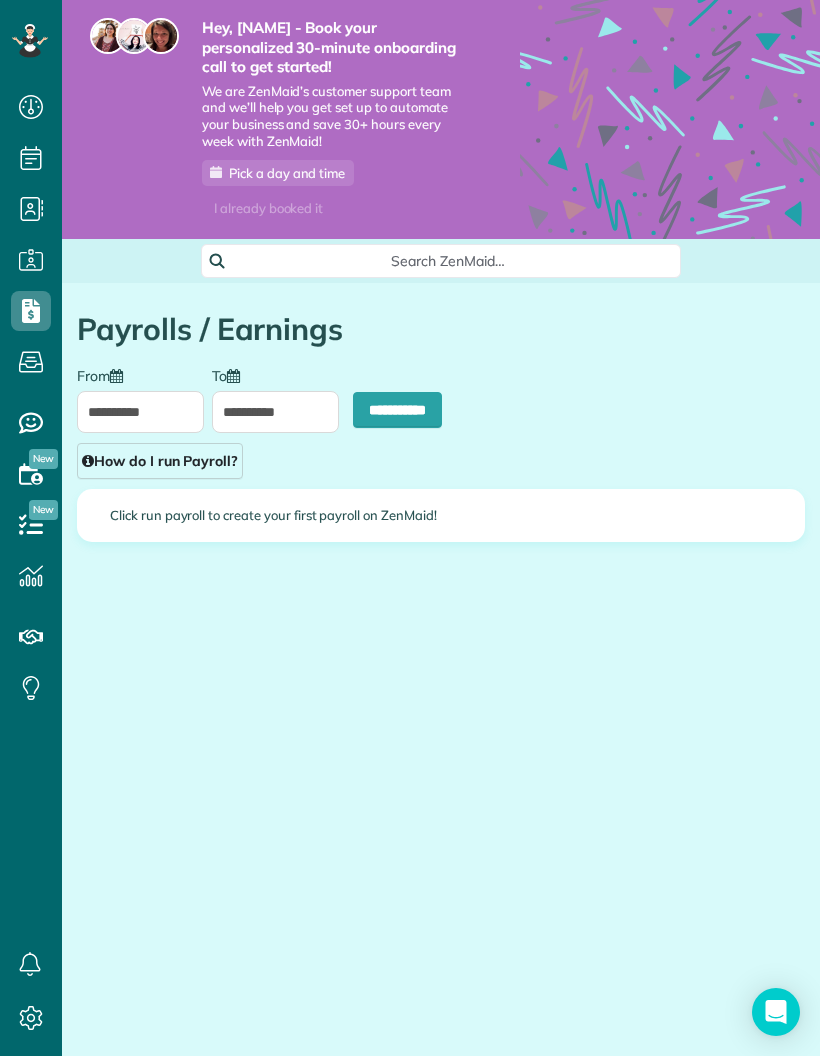 scroll, scrollTop: 0, scrollLeft: 0, axis: both 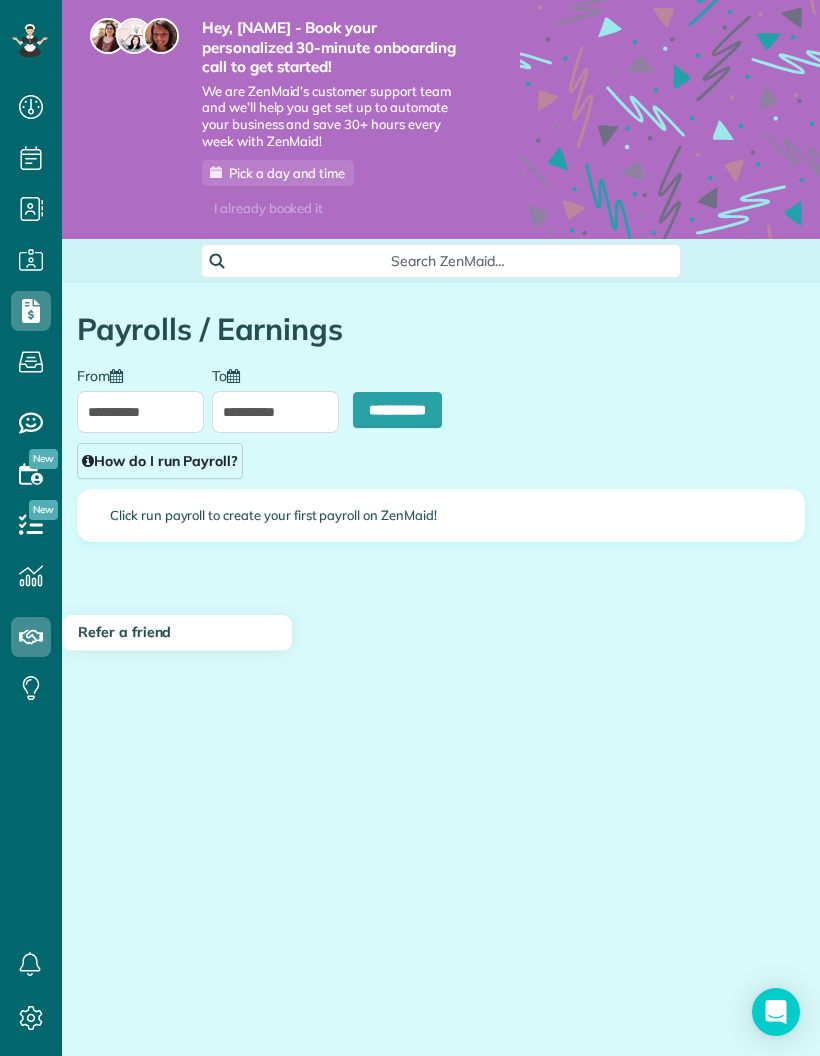click at bounding box center (31, 637) 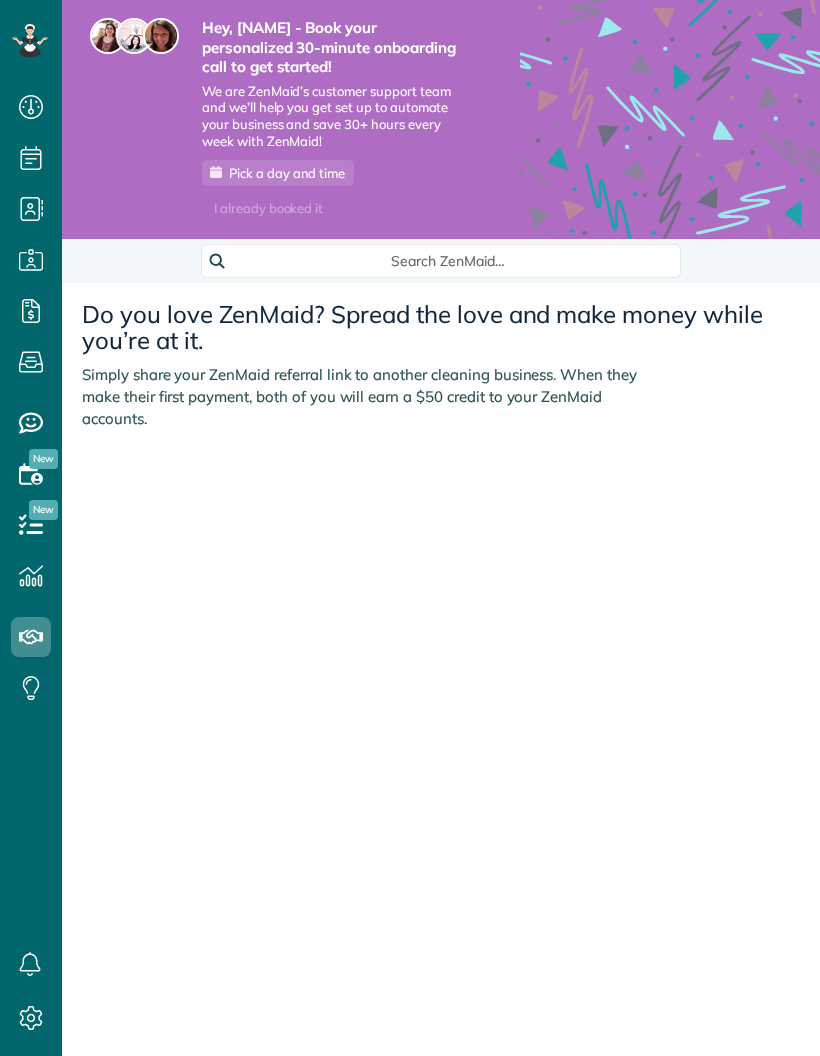 scroll, scrollTop: 0, scrollLeft: 0, axis: both 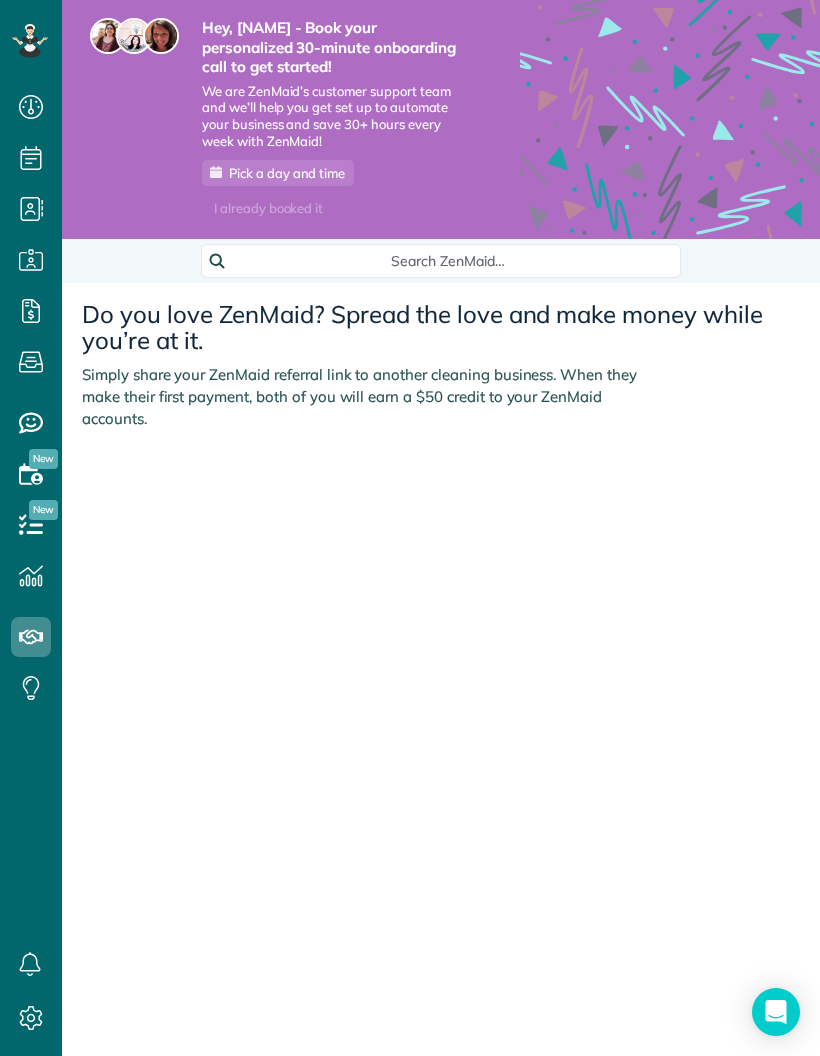 click at bounding box center (31, 524) 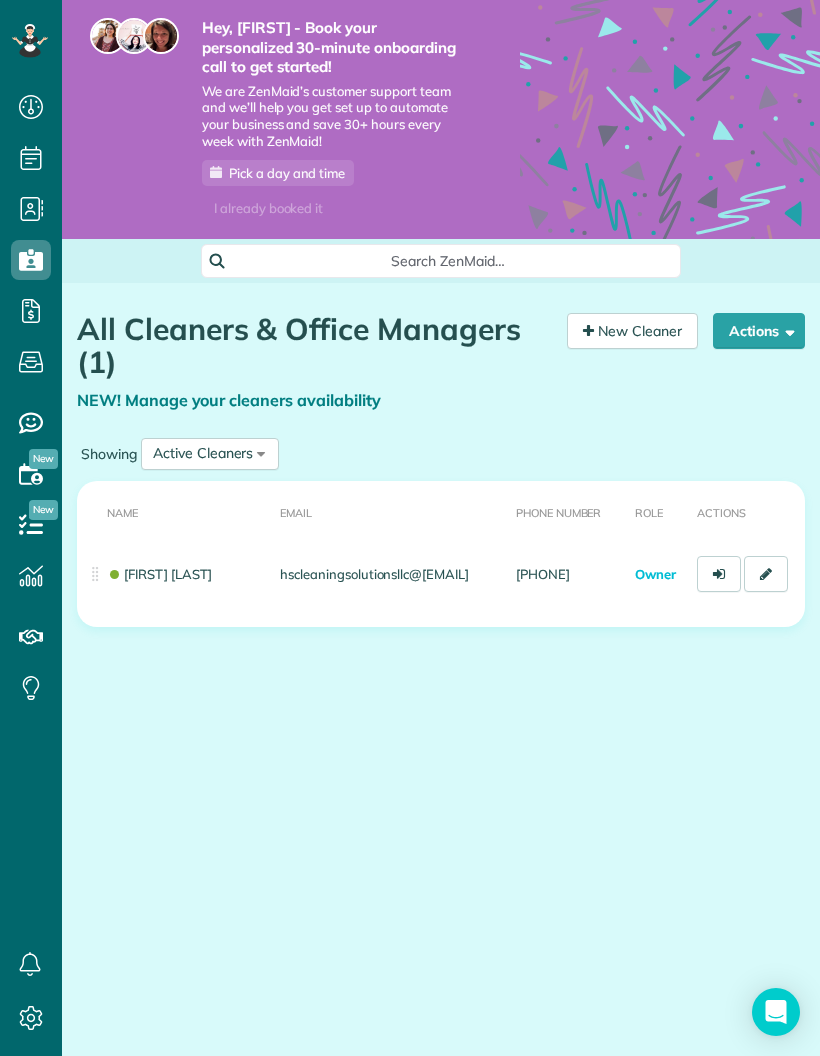 scroll, scrollTop: 0, scrollLeft: 0, axis: both 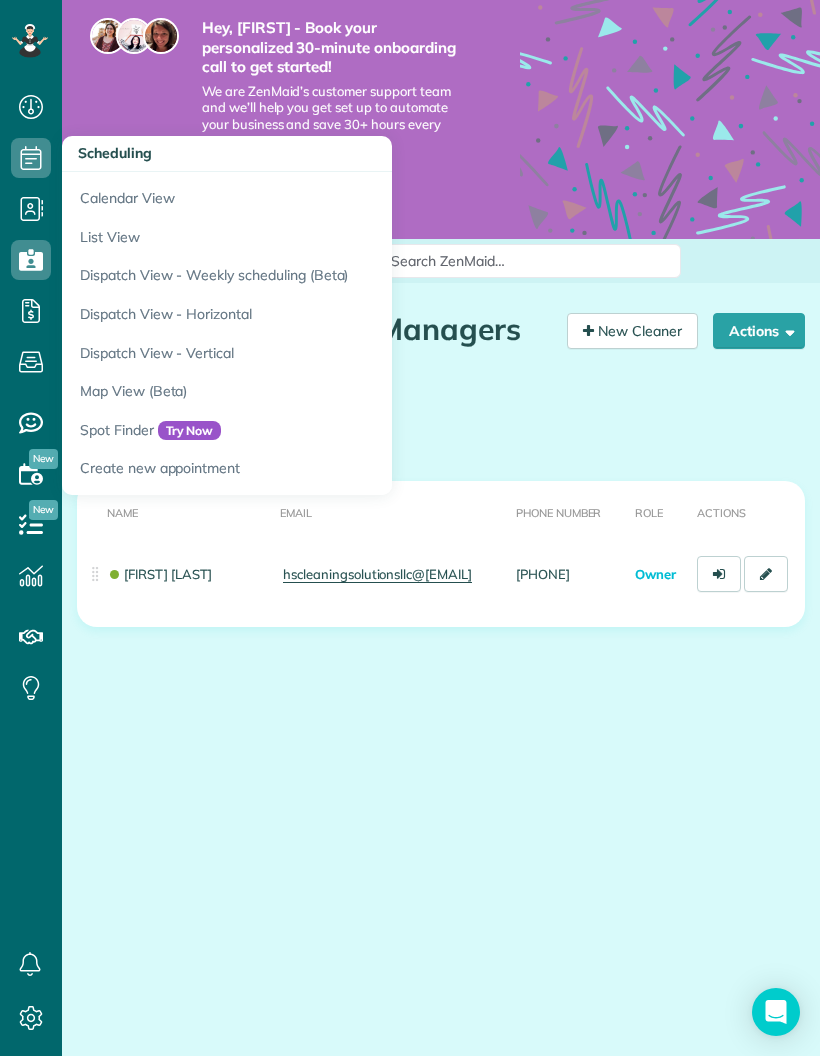 click at bounding box center [31, 158] 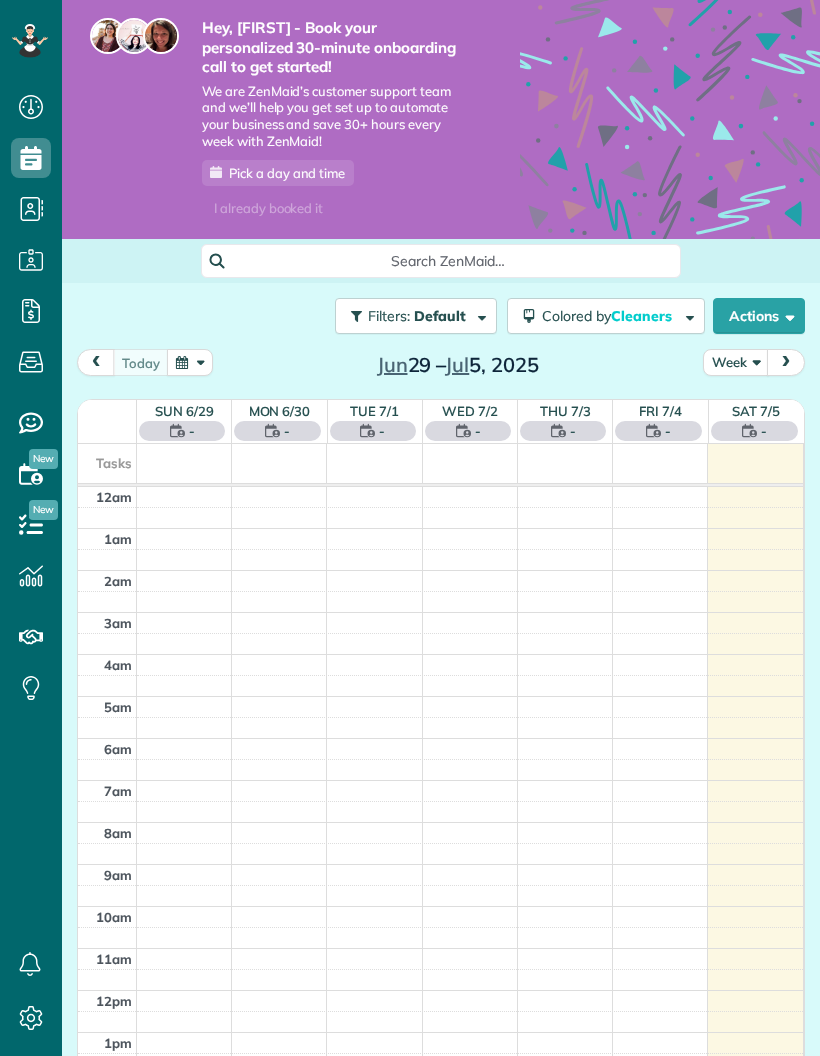 scroll, scrollTop: 0, scrollLeft: 0, axis: both 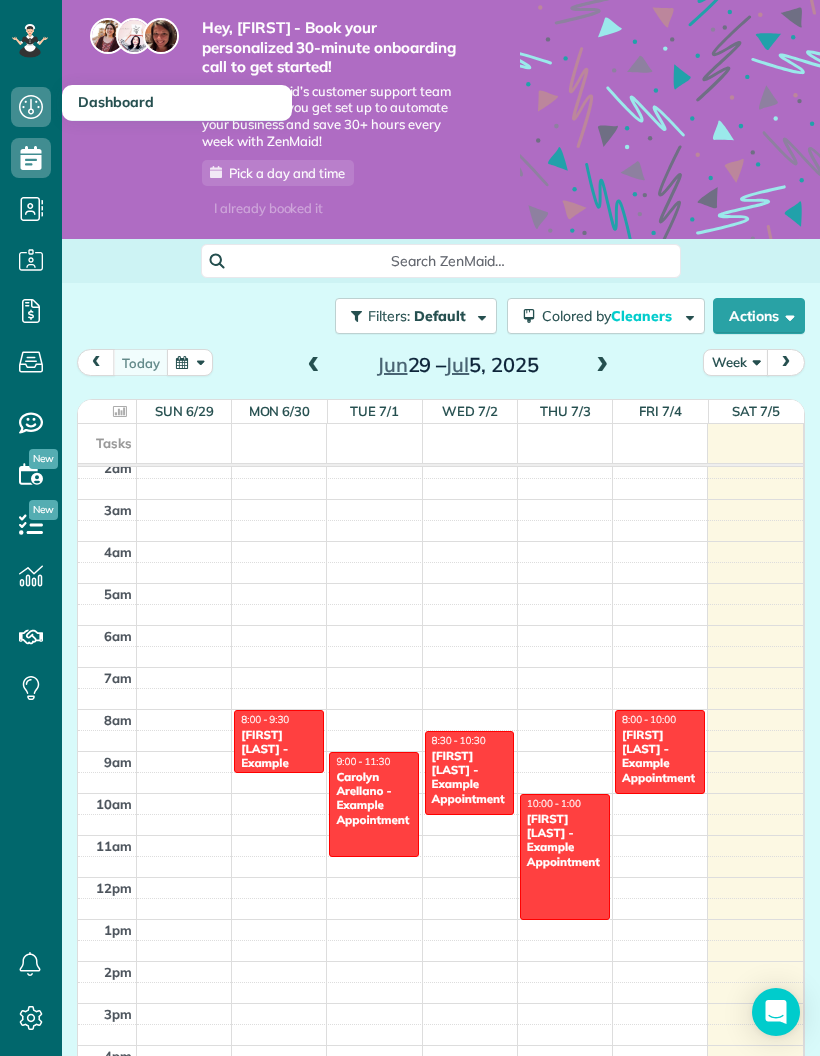 click at bounding box center (31, 107) 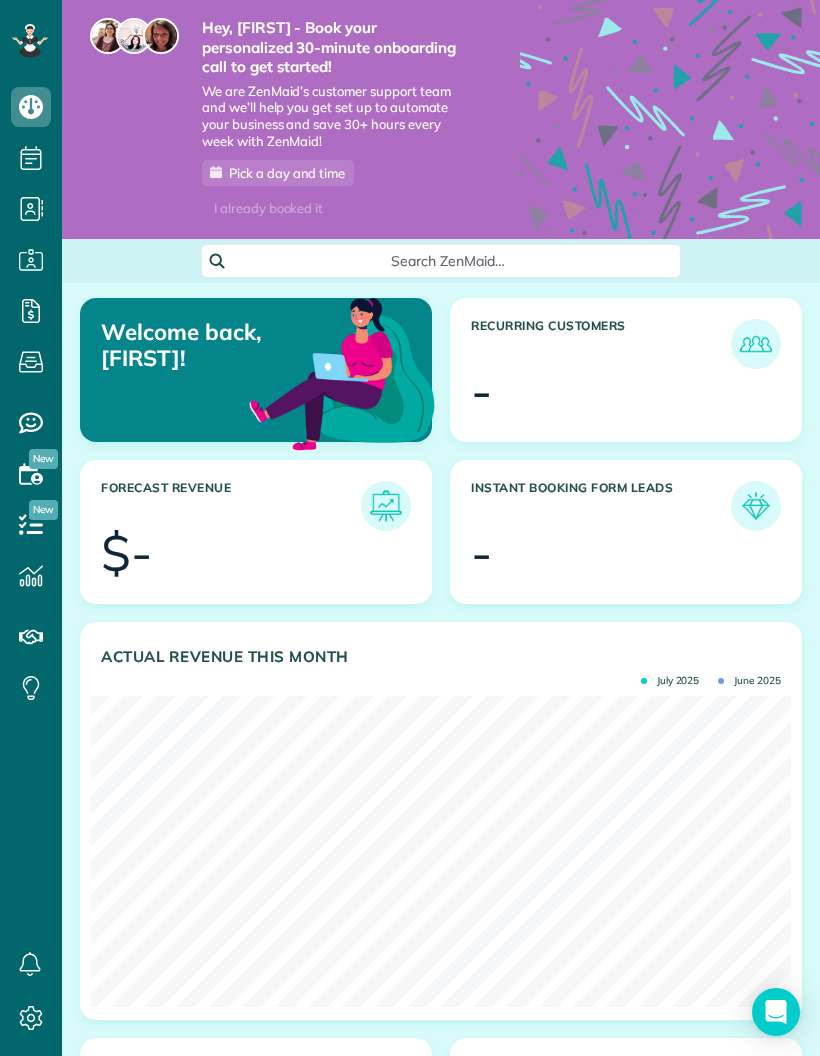 scroll, scrollTop: 0, scrollLeft: 0, axis: both 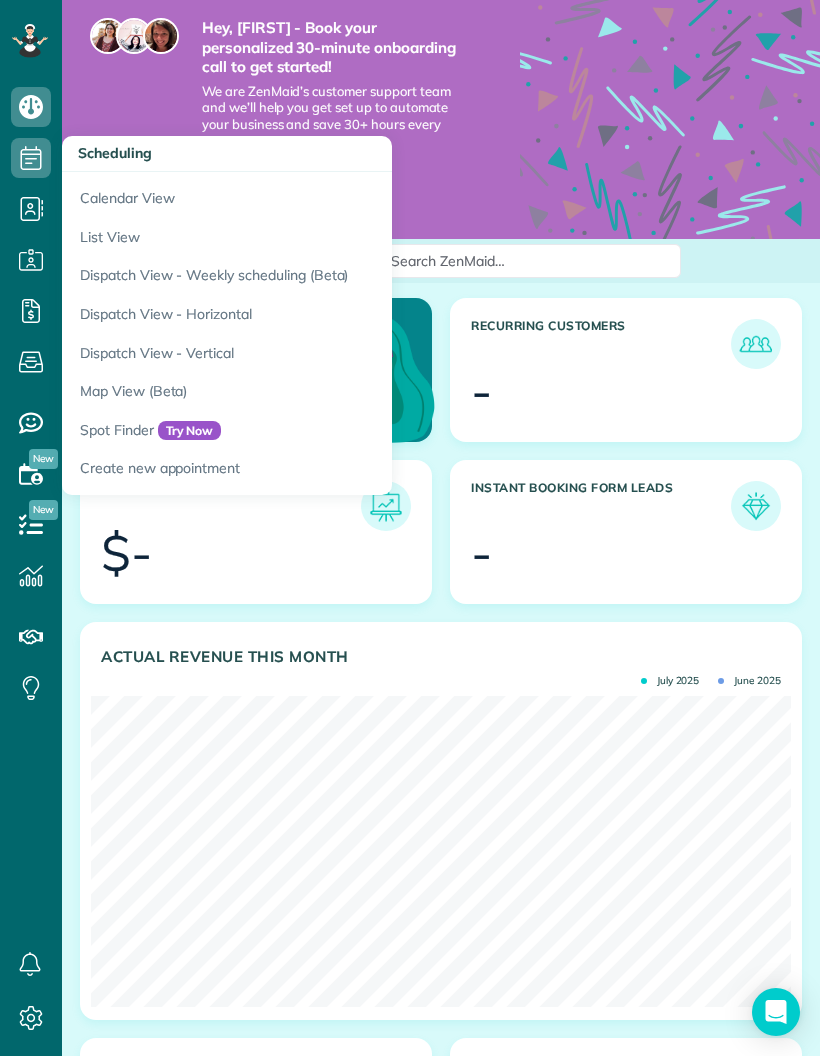 click on "Map View (Beta)" at bounding box center (312, 391) 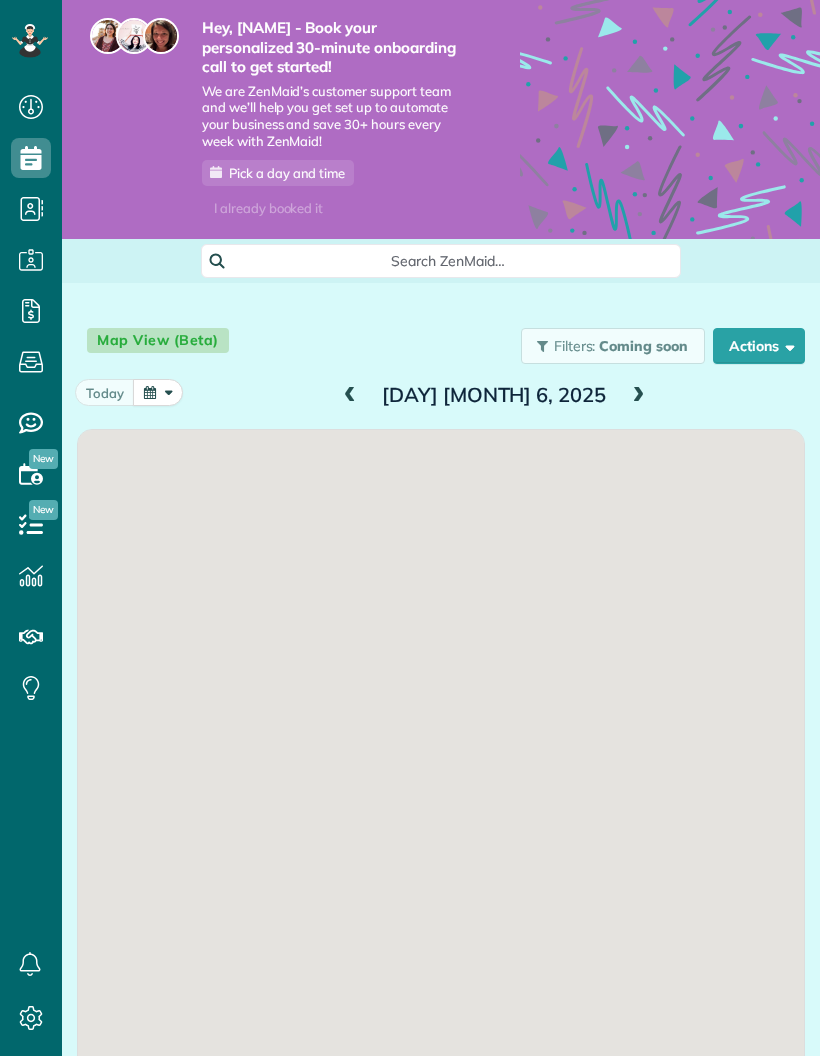 scroll, scrollTop: 0, scrollLeft: 0, axis: both 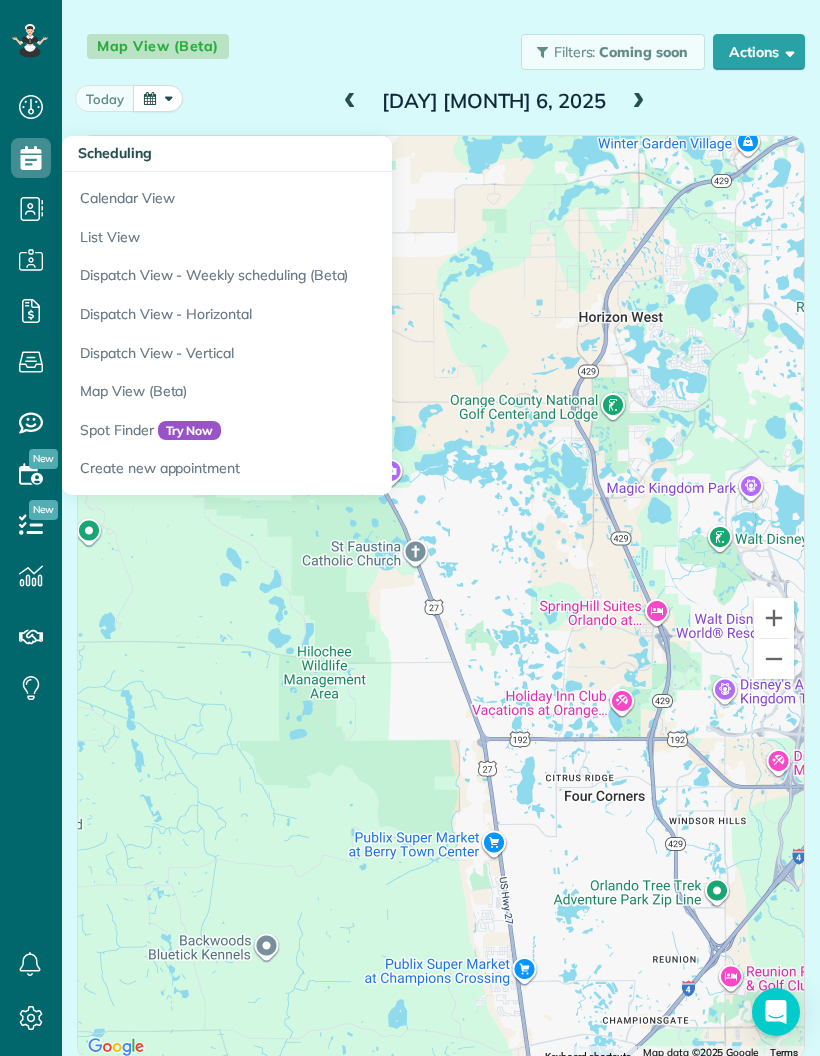 click on "Spot Finder
Try Now" at bounding box center (312, 430) 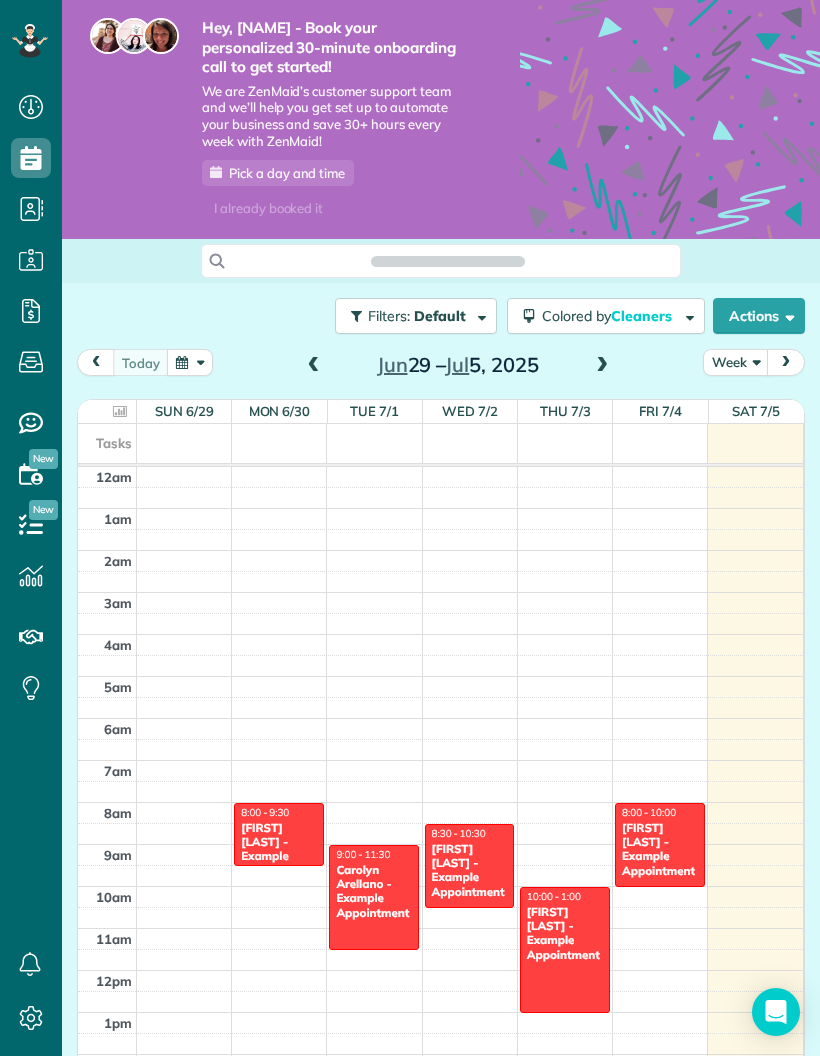 scroll, scrollTop: 0, scrollLeft: 0, axis: both 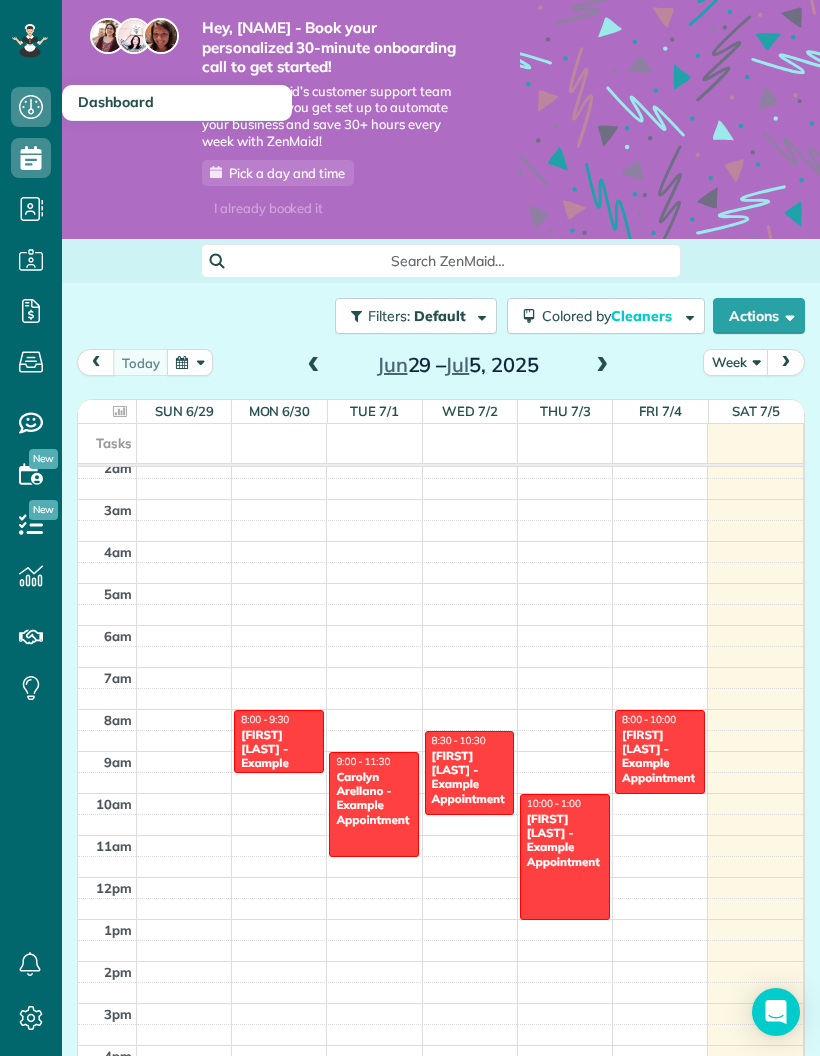 click at bounding box center (31, 107) 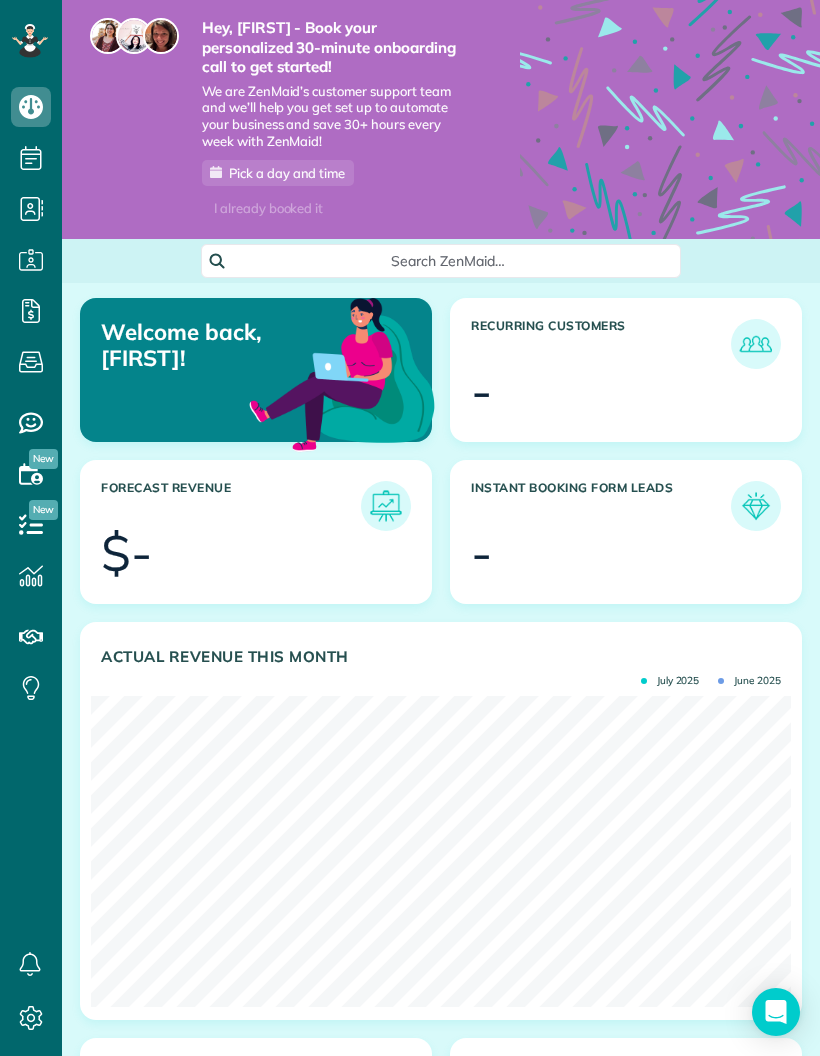scroll, scrollTop: 0, scrollLeft: 0, axis: both 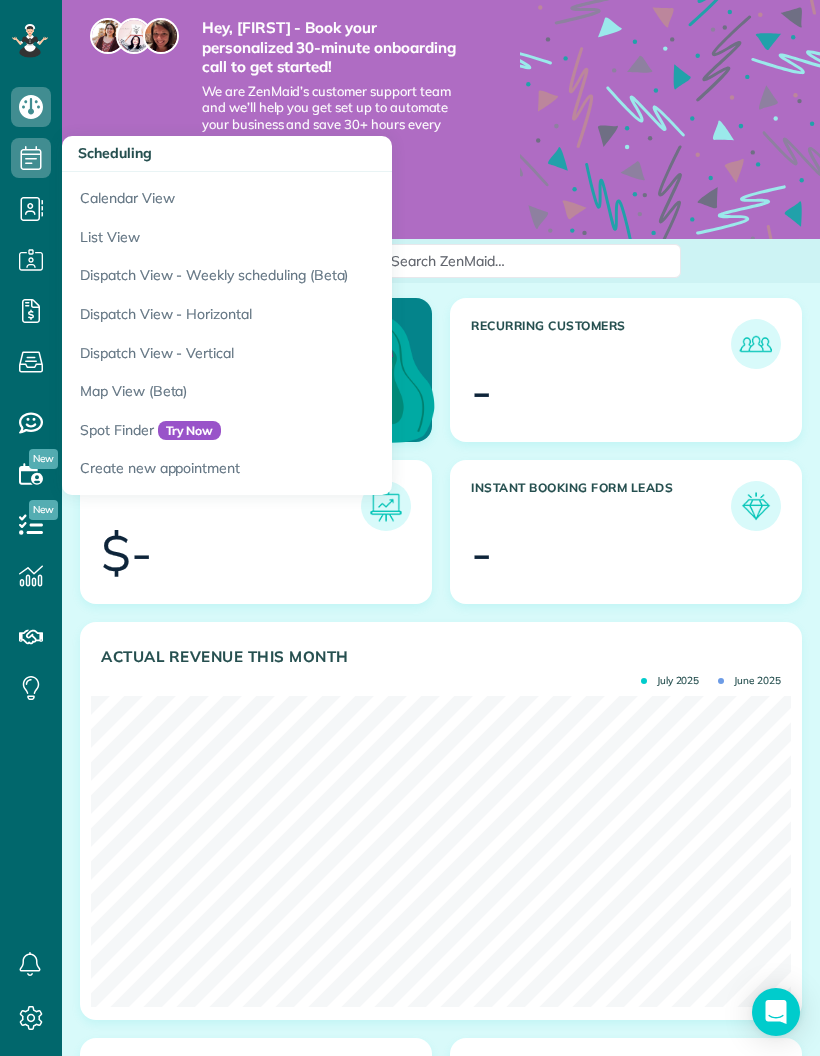 click at bounding box center (31, 158) 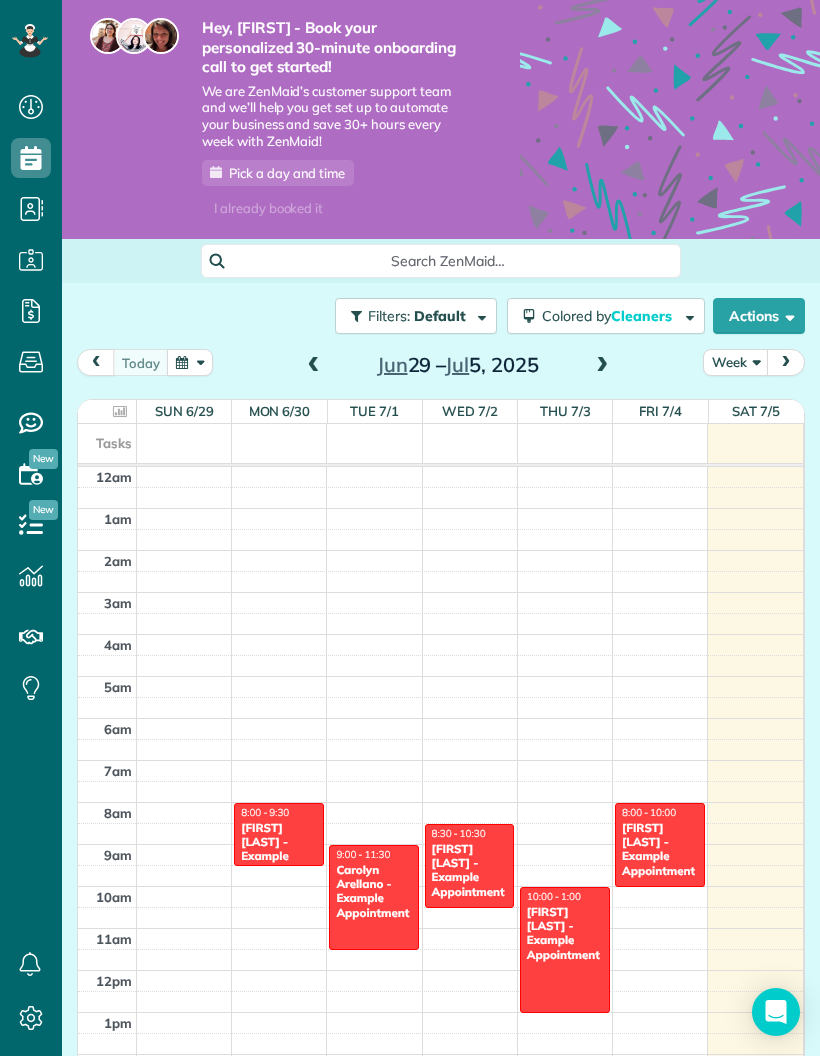 scroll, scrollTop: 0, scrollLeft: 0, axis: both 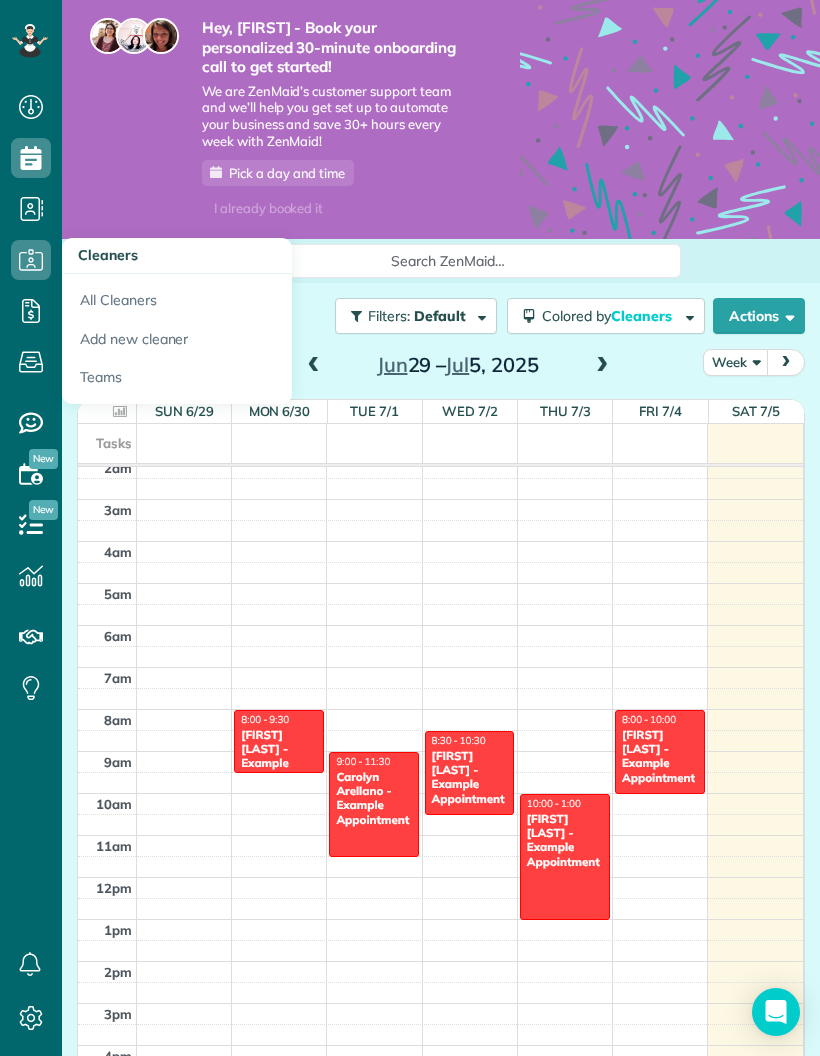 click at bounding box center (31, 311) 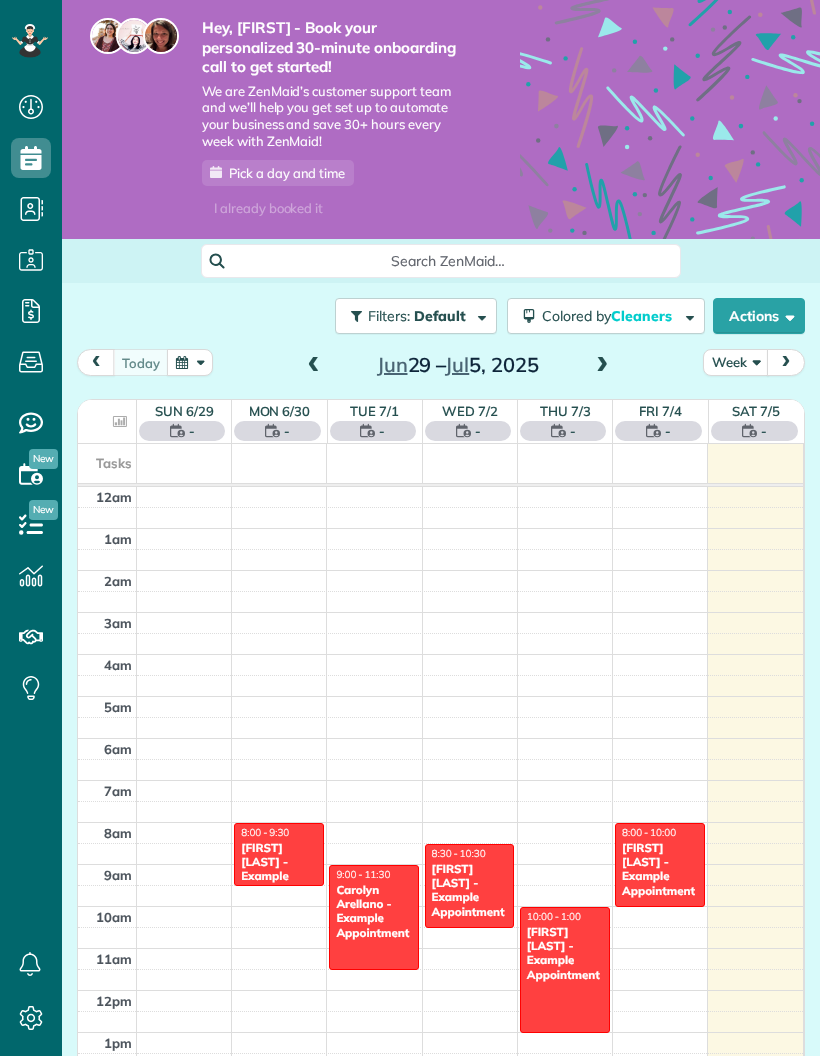 scroll, scrollTop: 0, scrollLeft: 0, axis: both 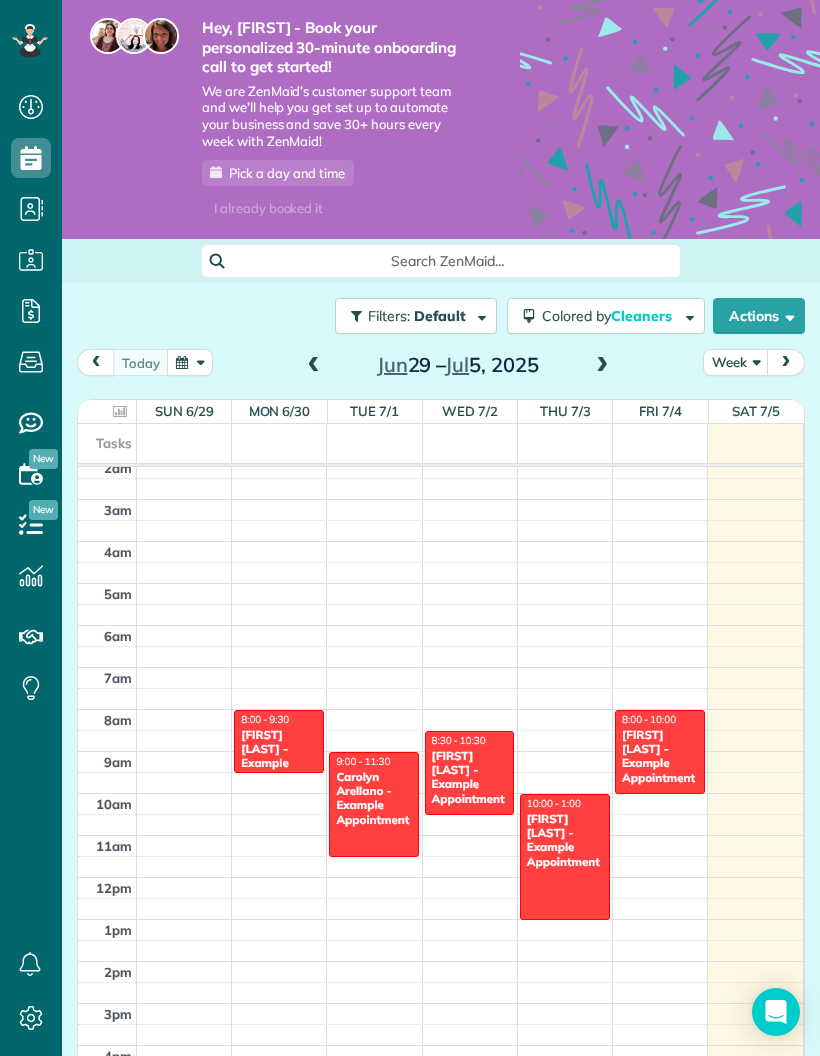 click on "I already booked it" at bounding box center (268, 208) 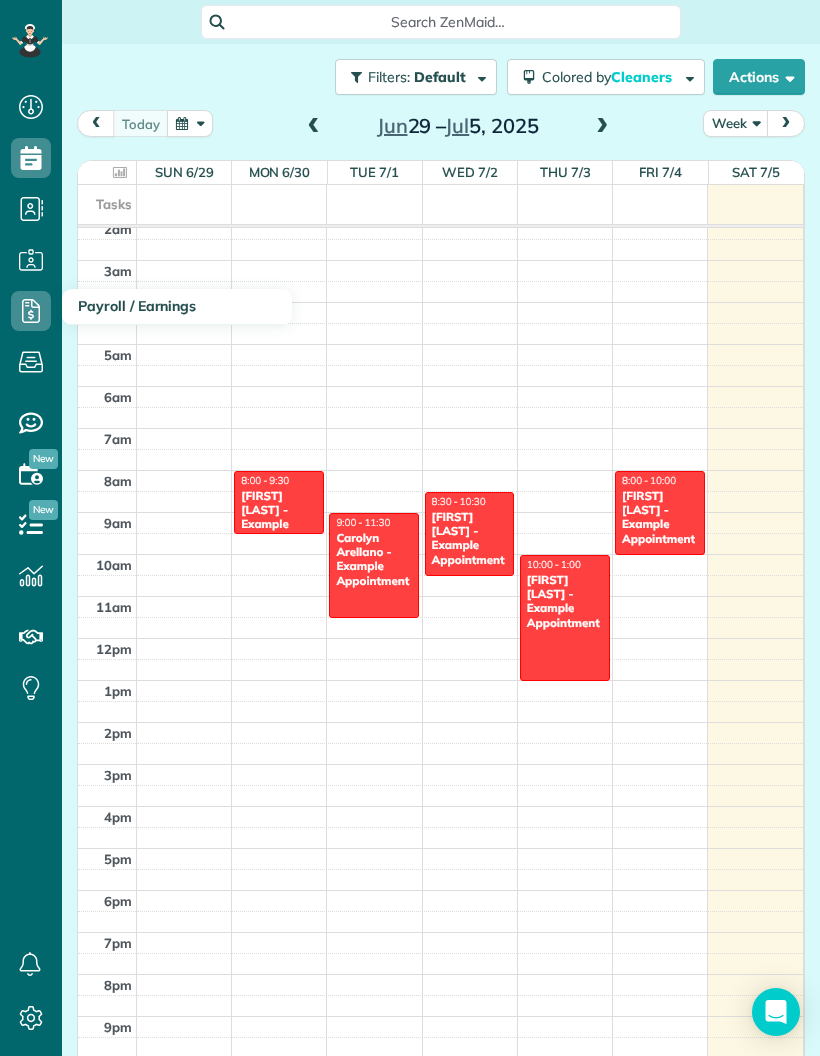 click at bounding box center (31, 311) 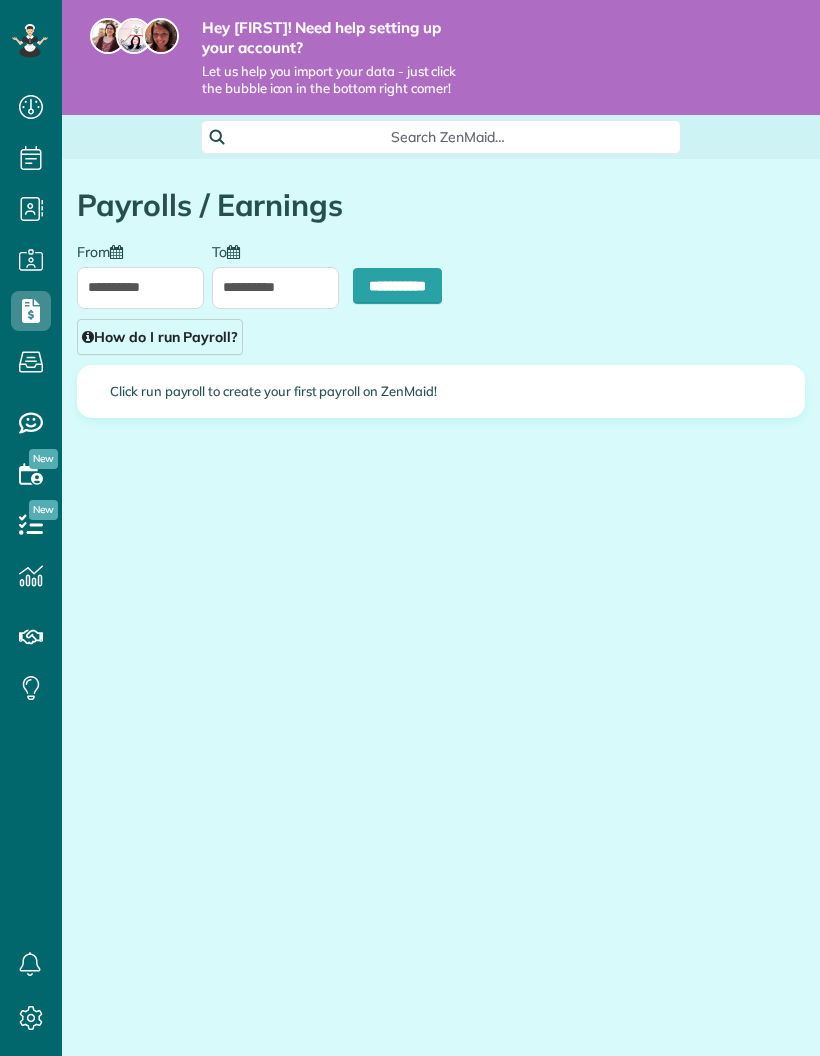 scroll, scrollTop: 0, scrollLeft: 0, axis: both 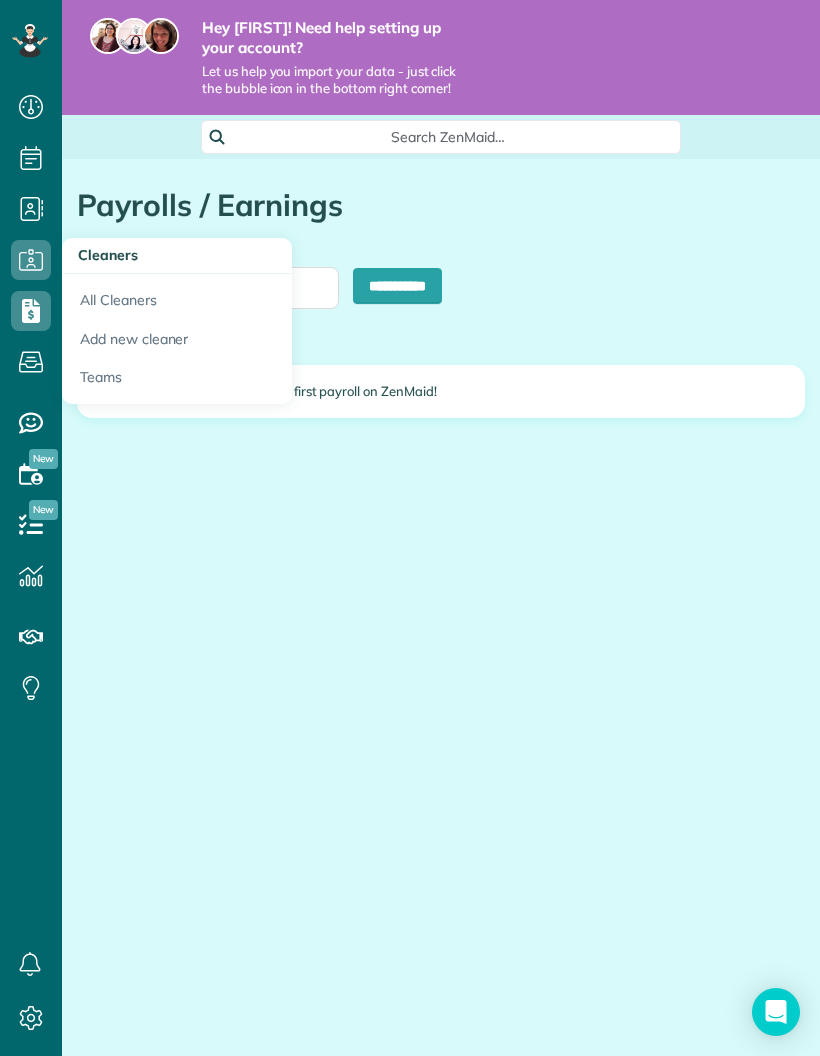 click on "Teams" at bounding box center (177, 381) 